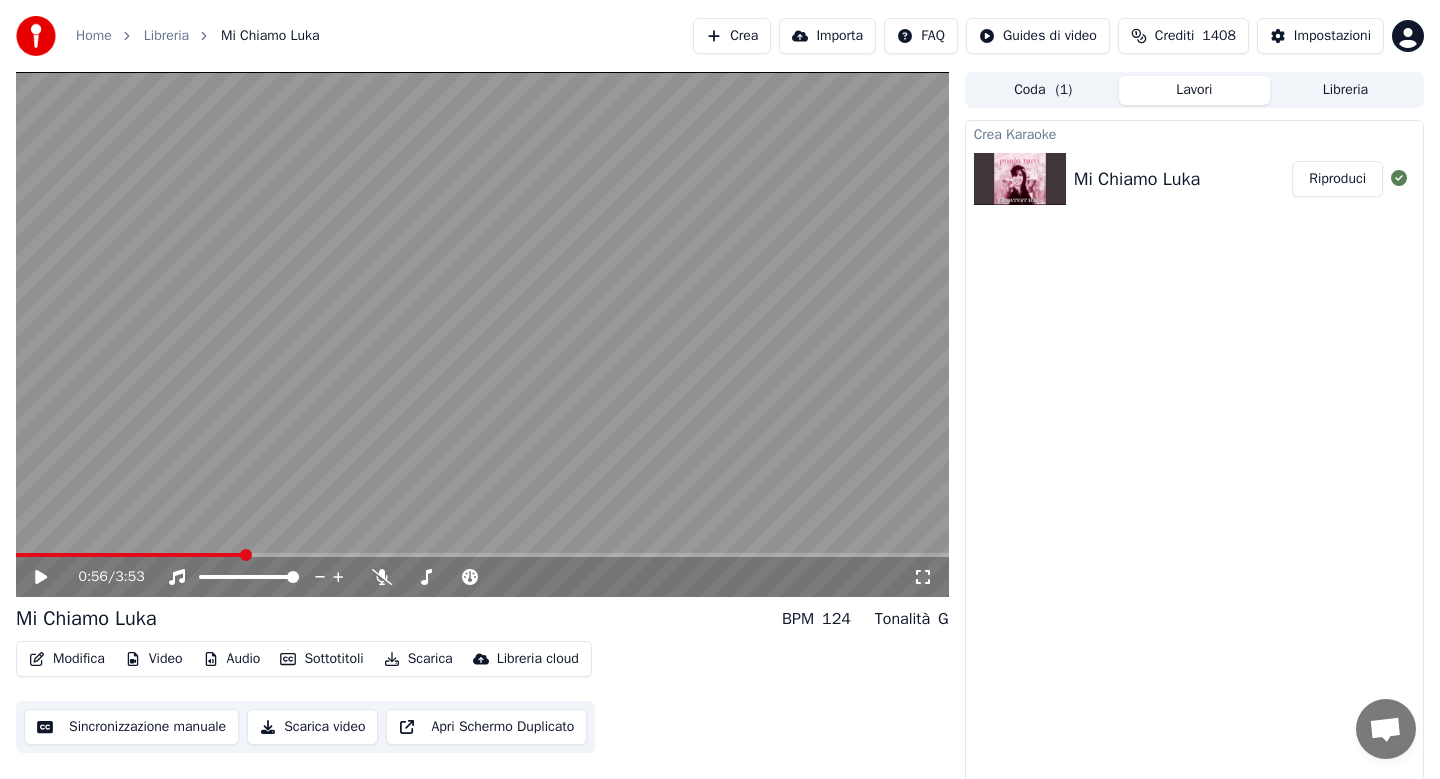 scroll, scrollTop: 0, scrollLeft: 0, axis: both 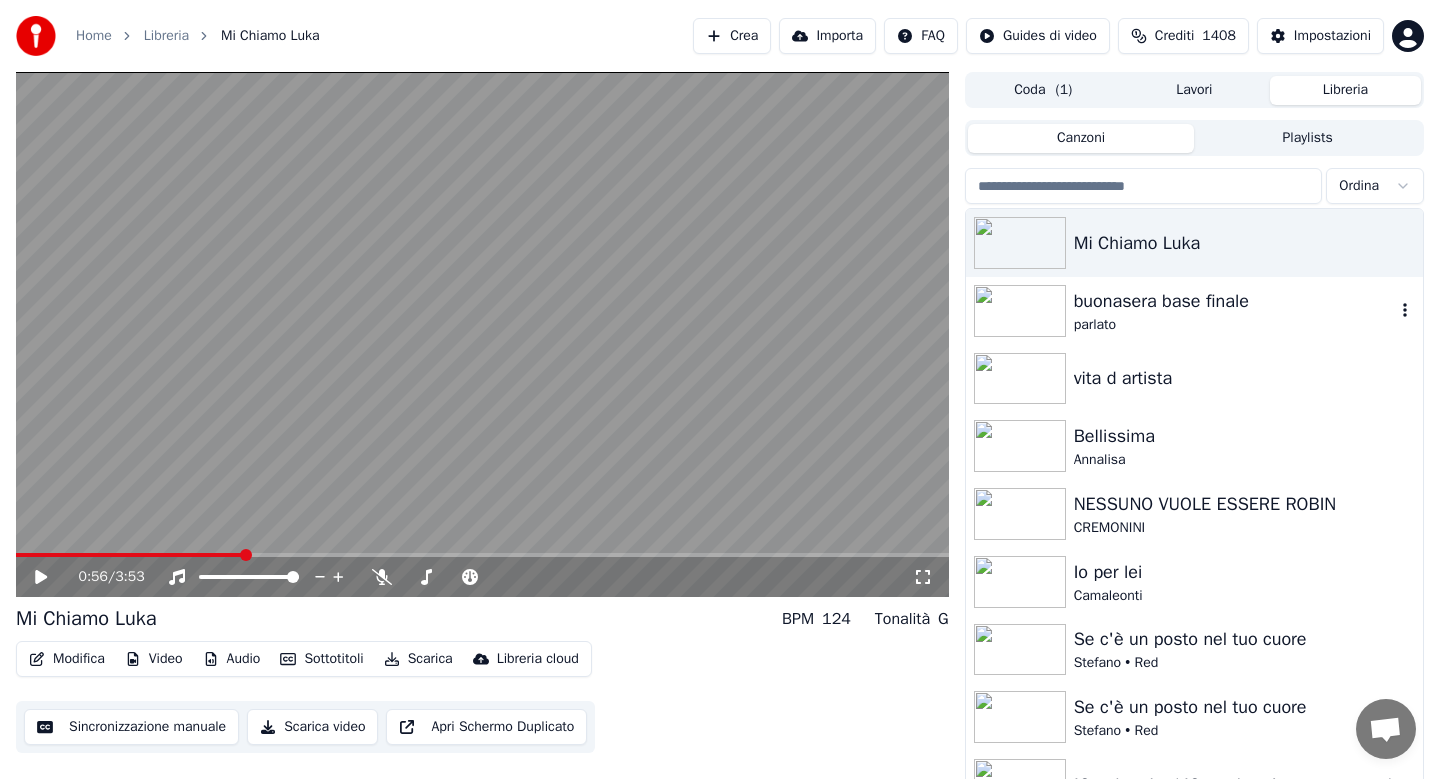 click on "buonasera base finale" at bounding box center [1234, 301] 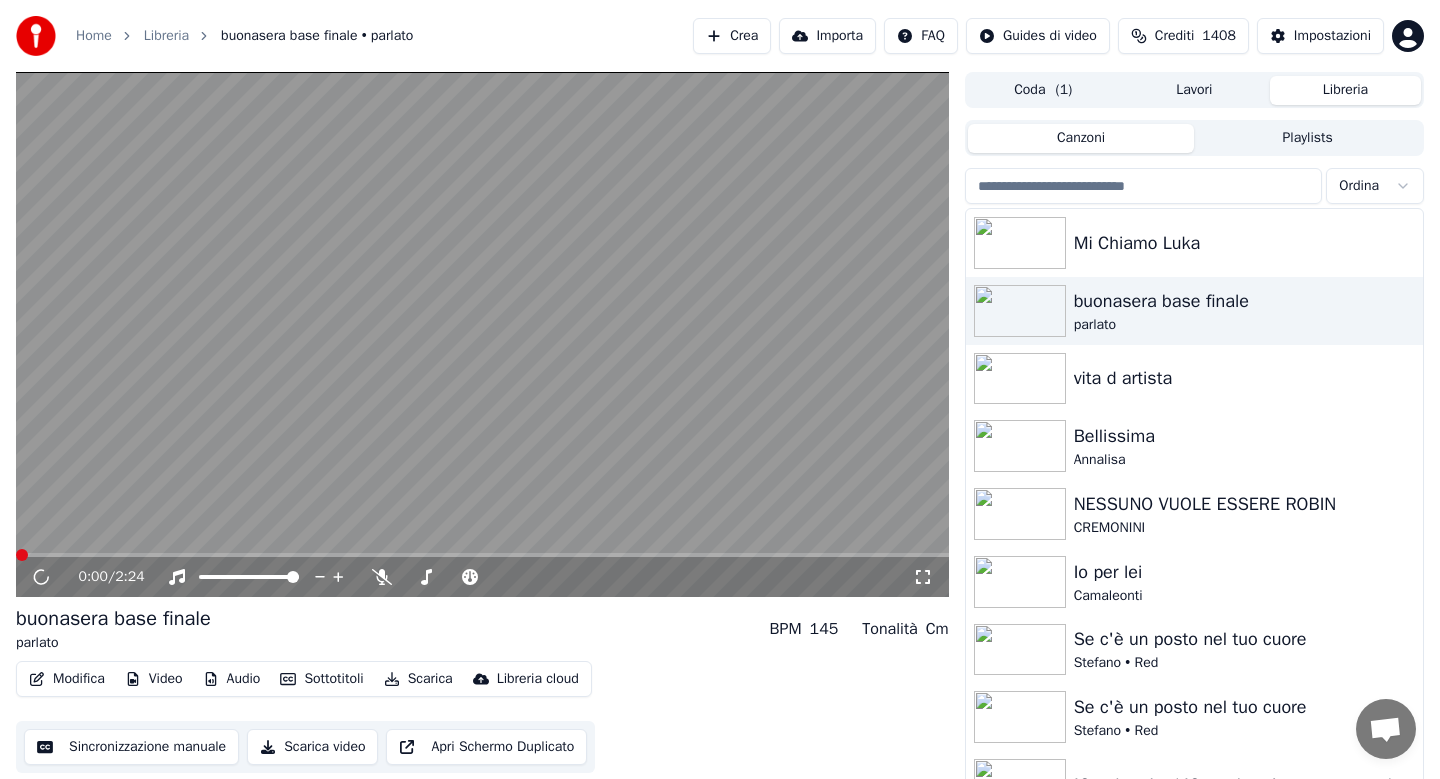 click on "Modifica" at bounding box center (67, 679) 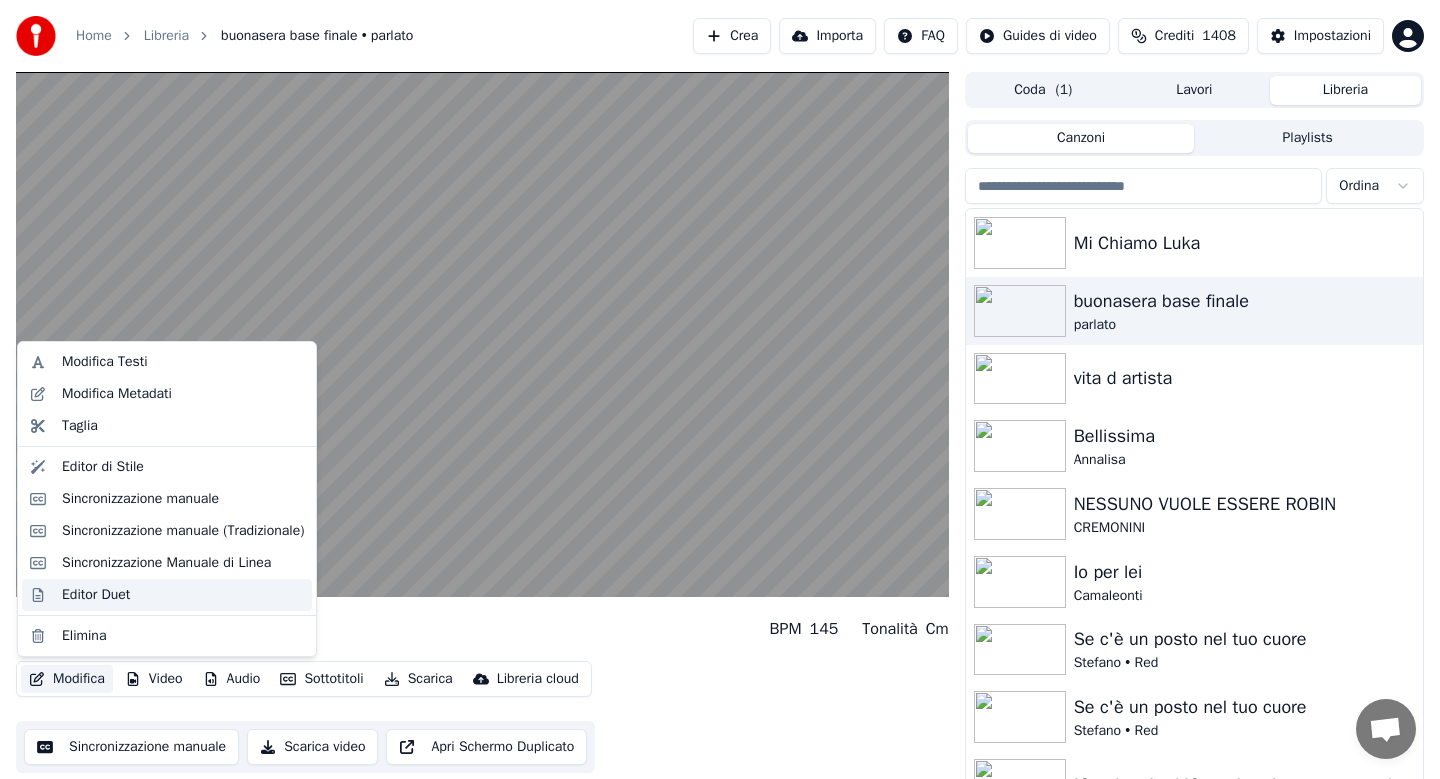 click on "Editor Duet" at bounding box center (96, 595) 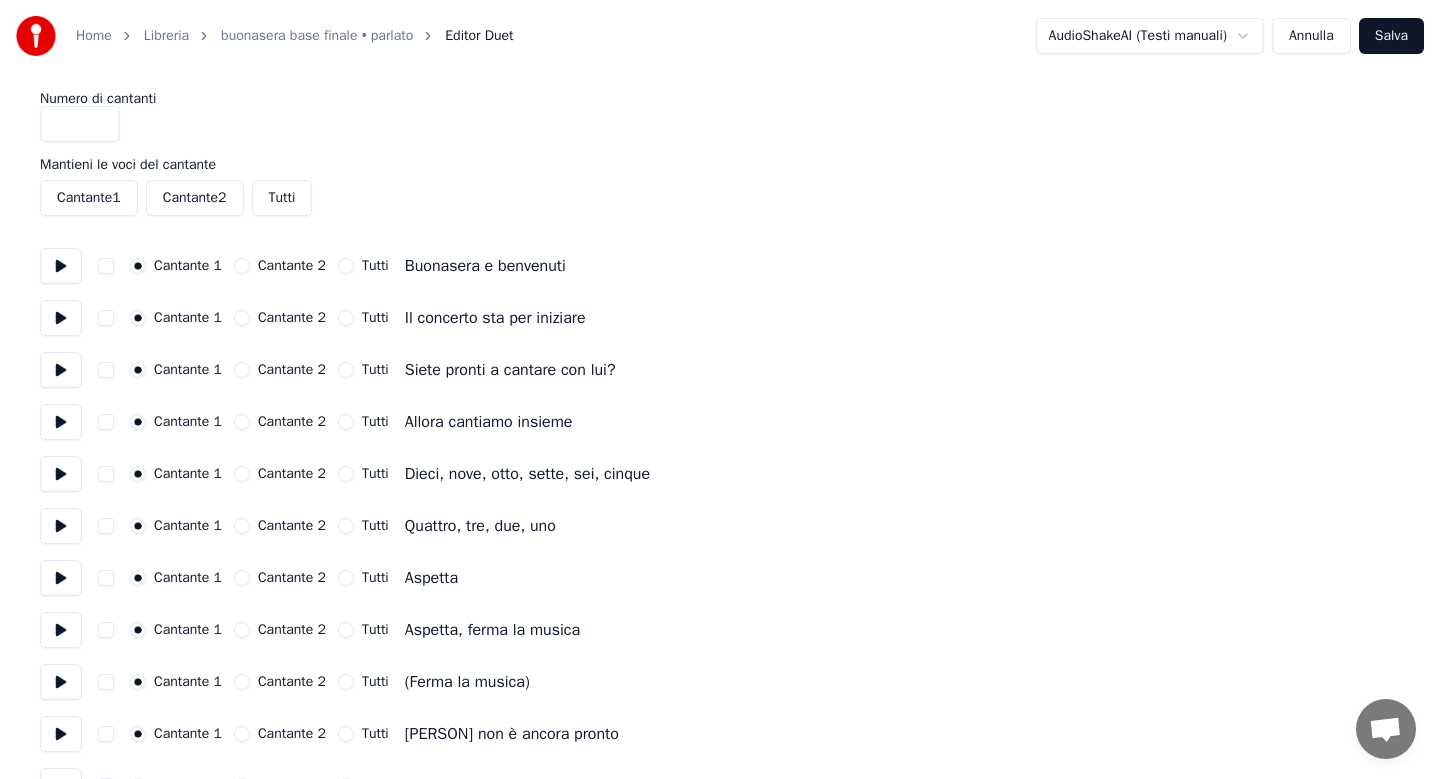 click at bounding box center [106, 266] 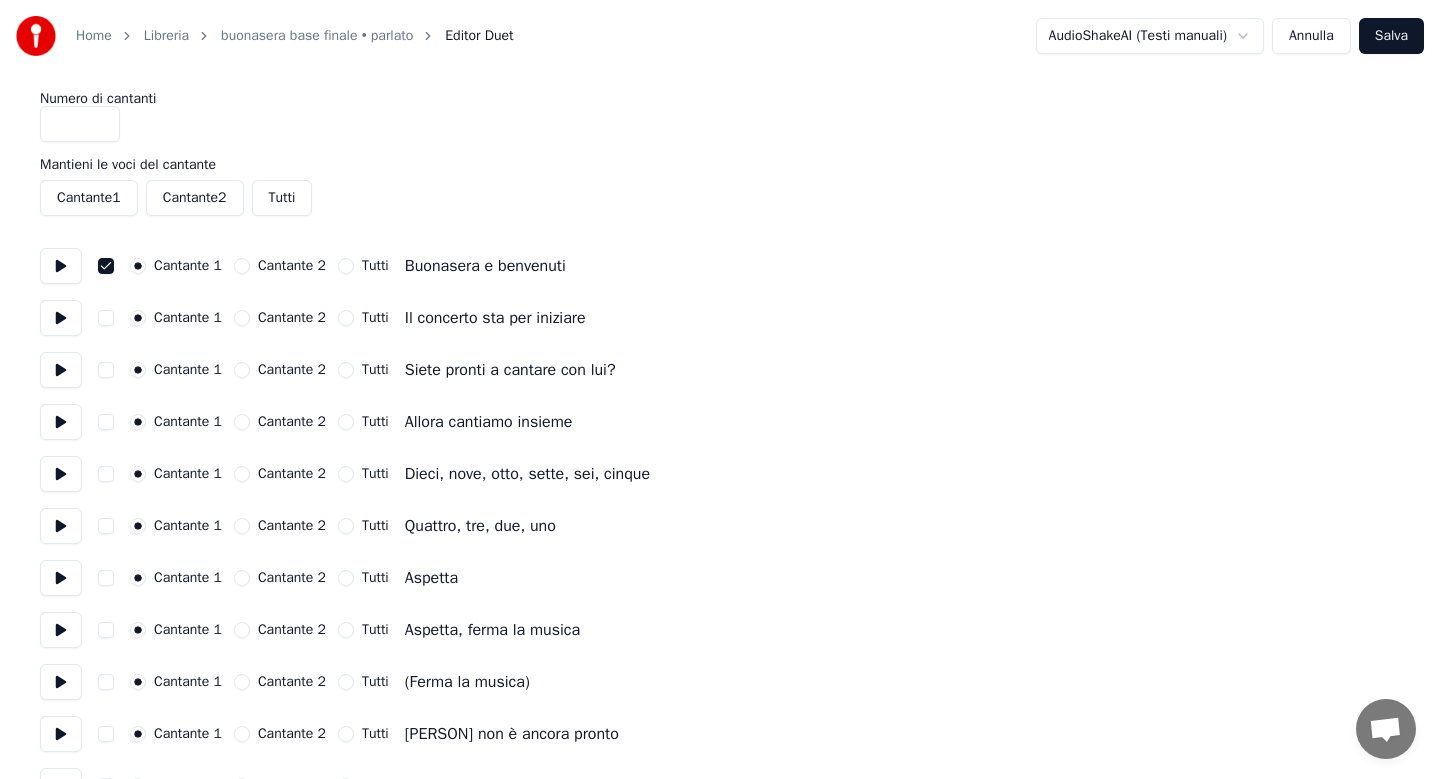 click at bounding box center [106, 318] 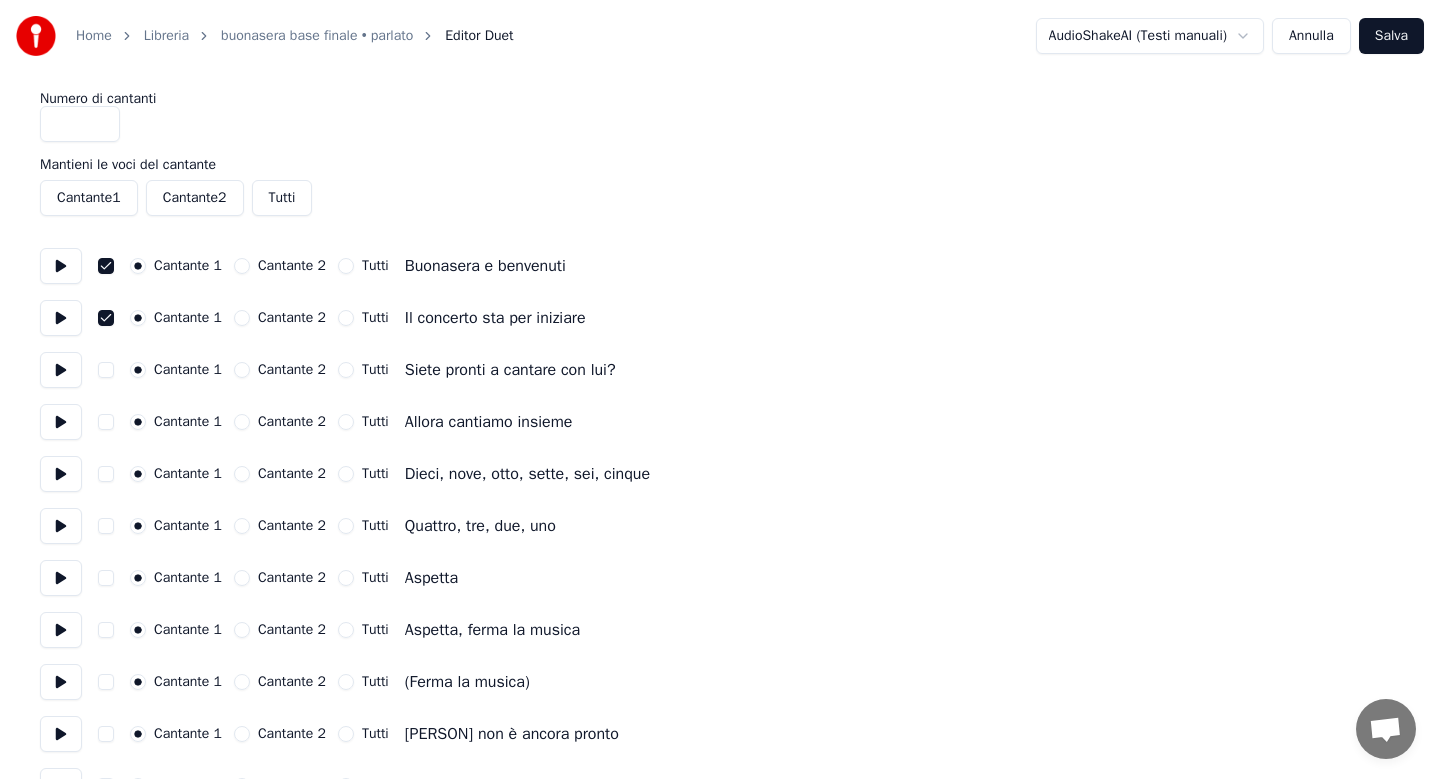 click at bounding box center [106, 370] 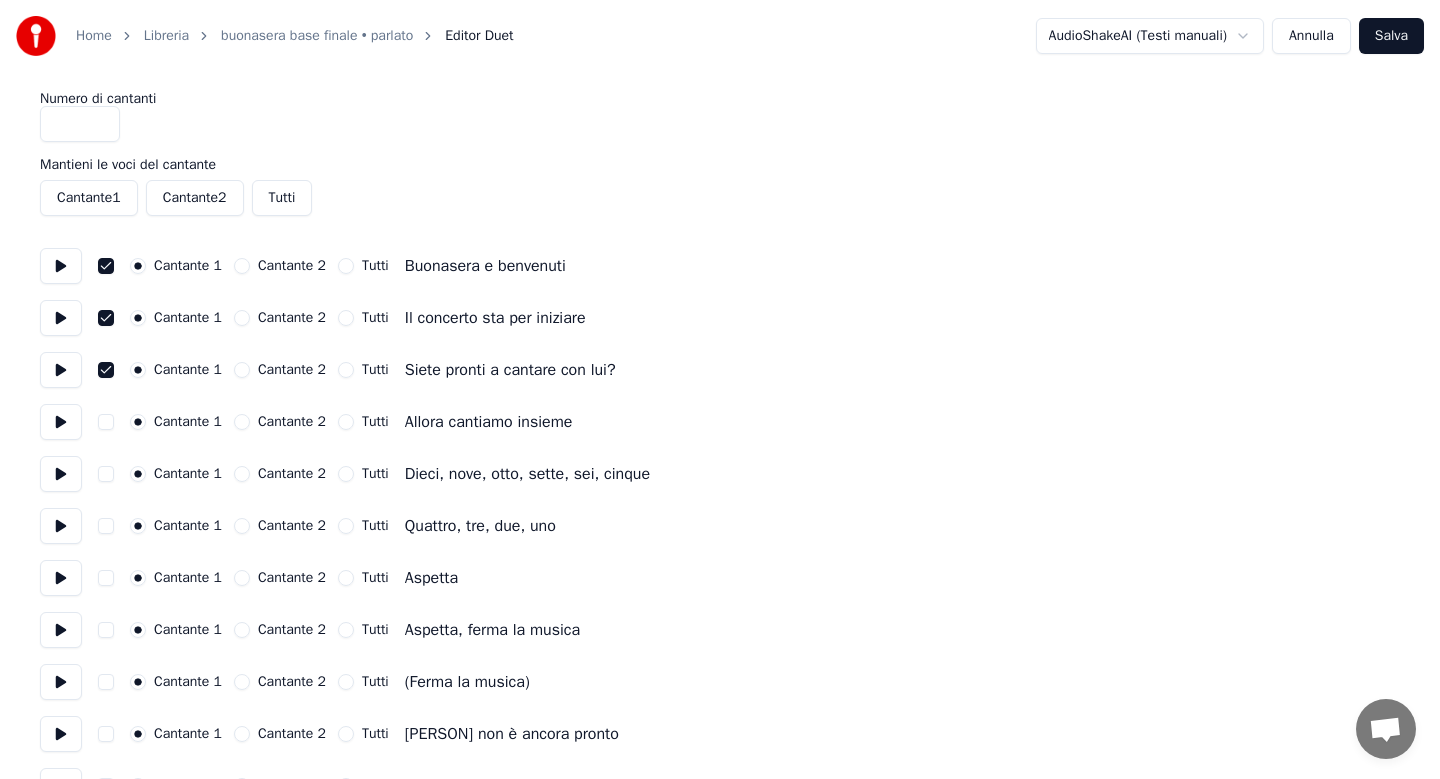 click on "Cantante 1 Cantante 2 Tutti Allora cantiamo insieme" at bounding box center (720, 422) 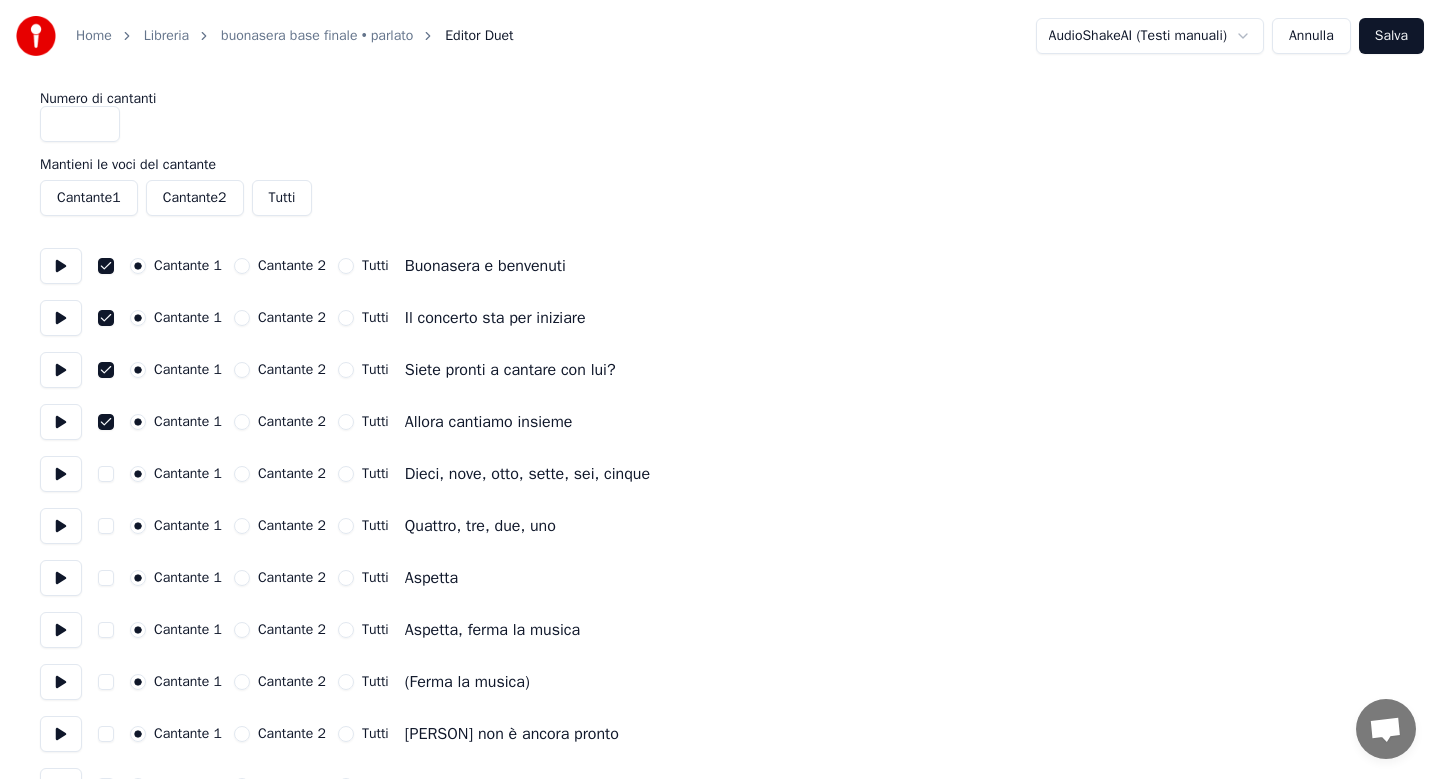 click at bounding box center (106, 474) 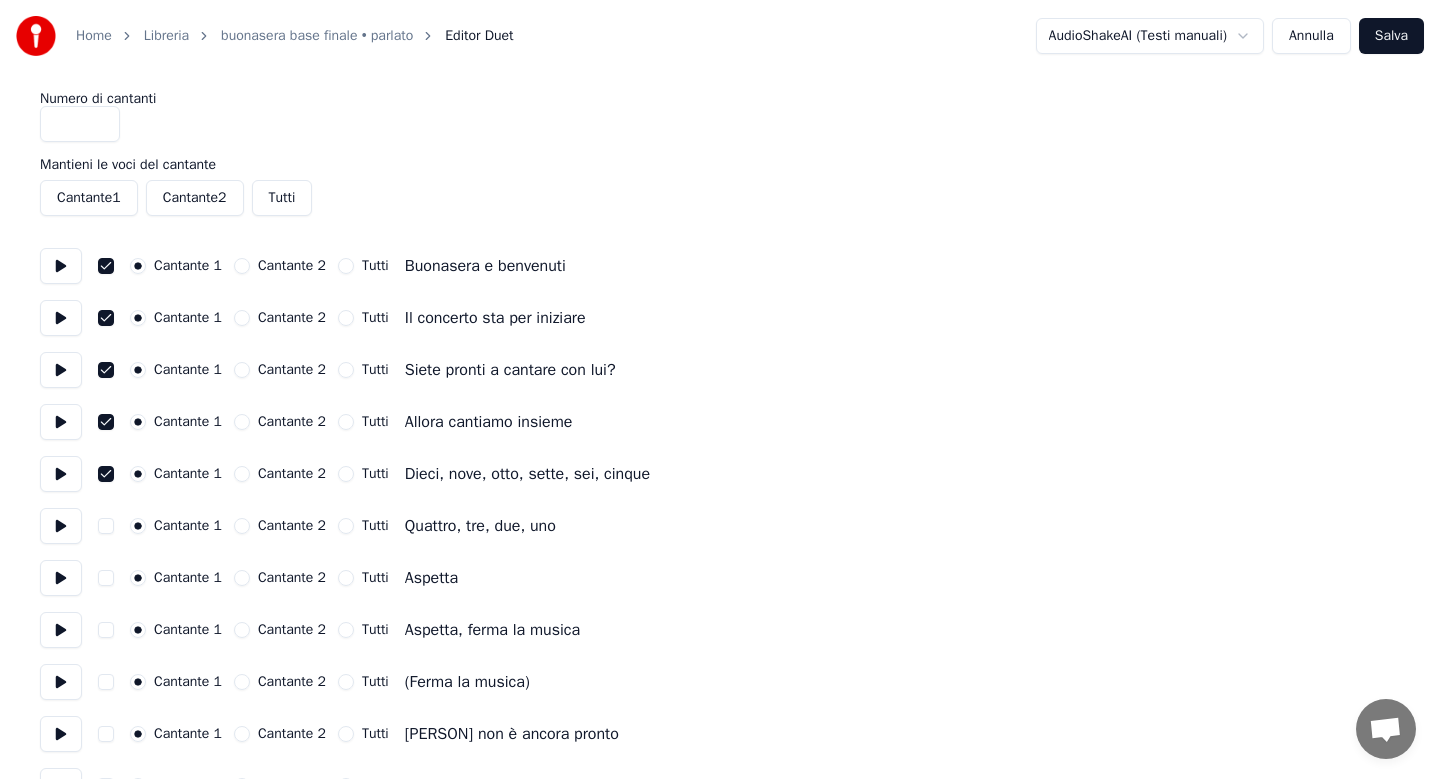 click at bounding box center [106, 526] 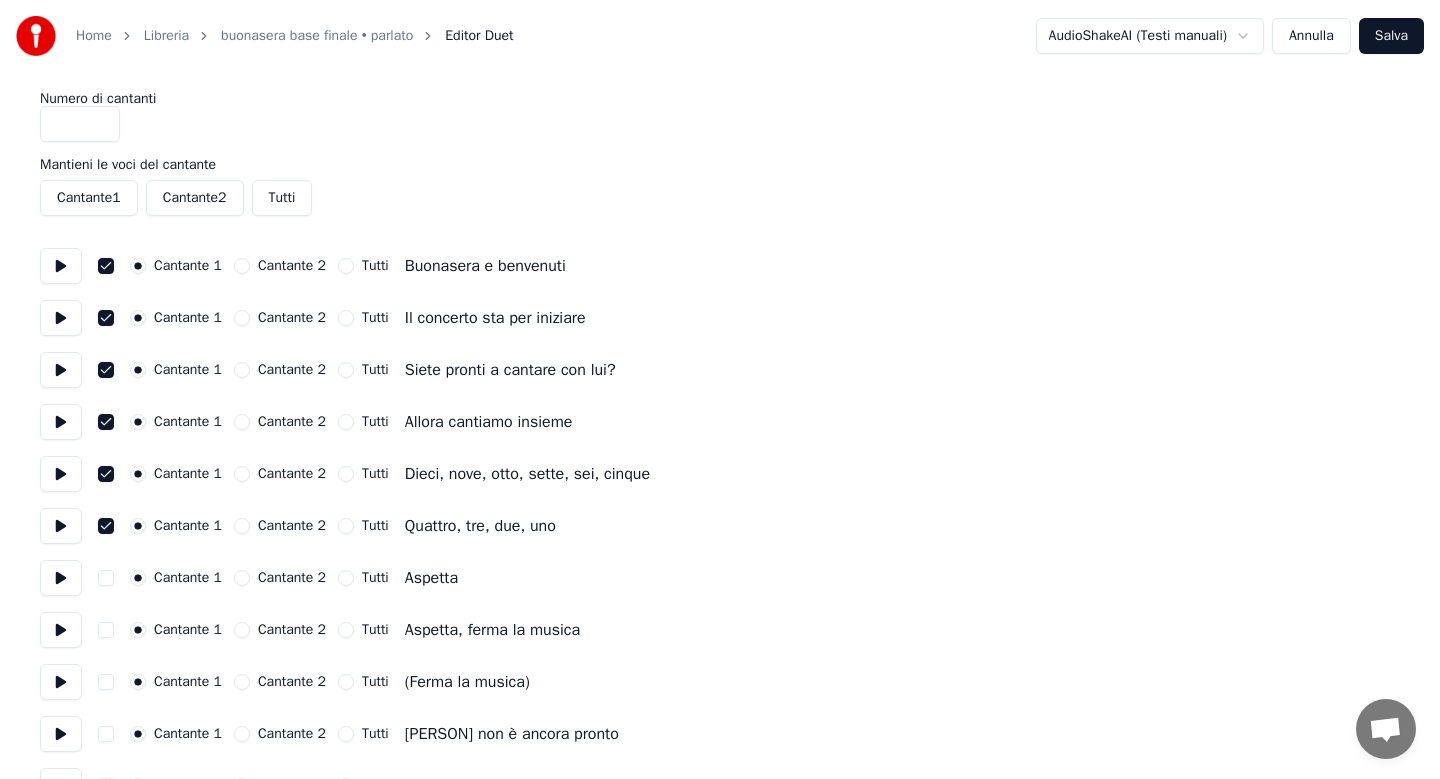 click at bounding box center (106, 578) 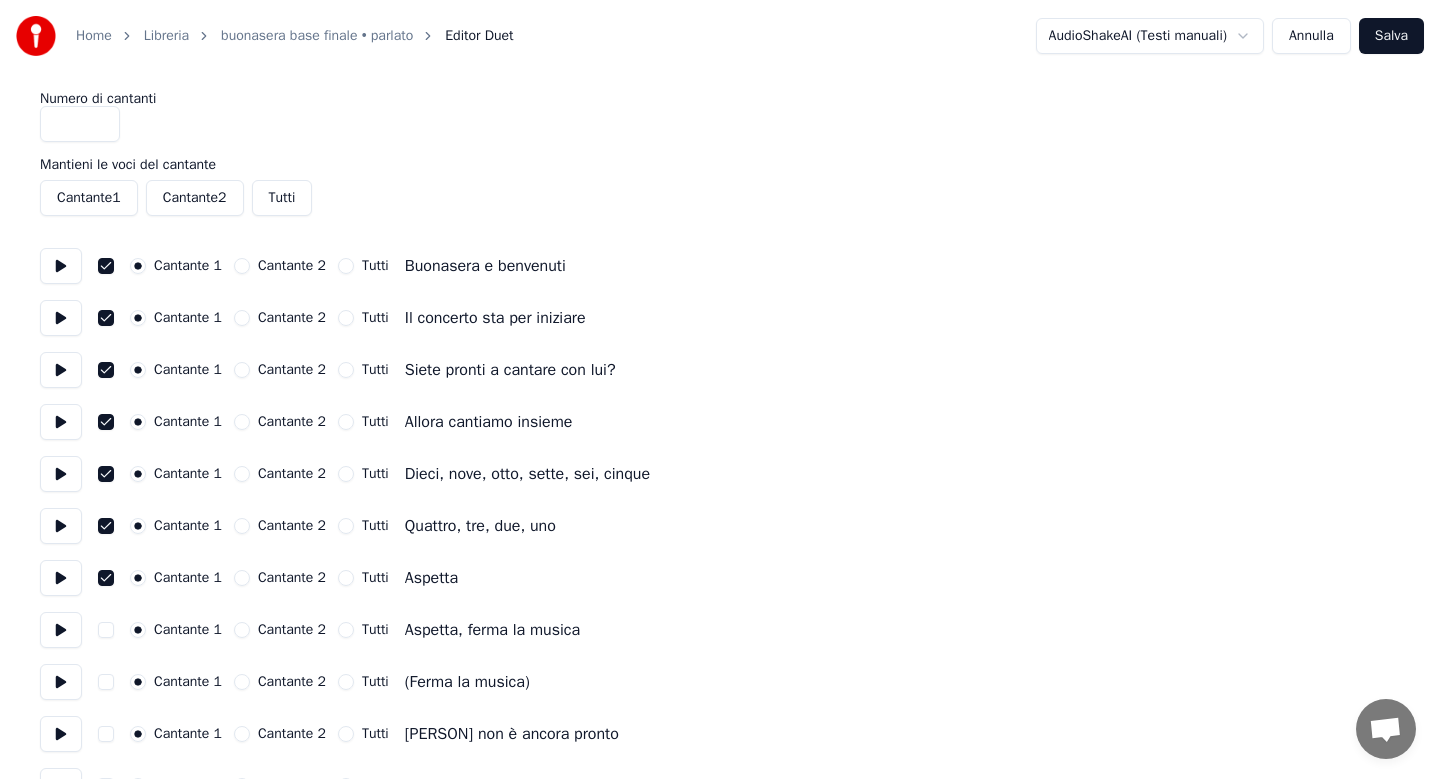 type on "on" 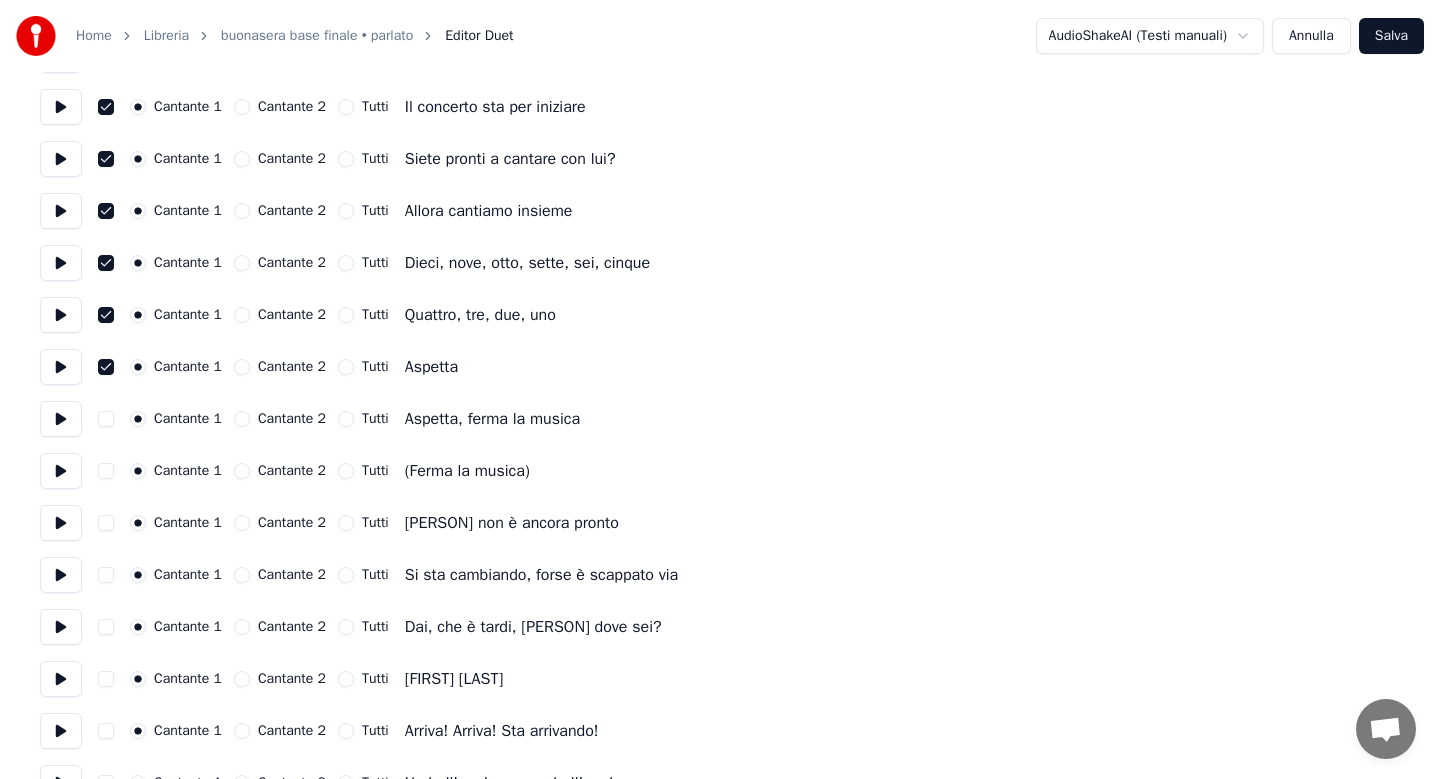 scroll, scrollTop: 240, scrollLeft: 0, axis: vertical 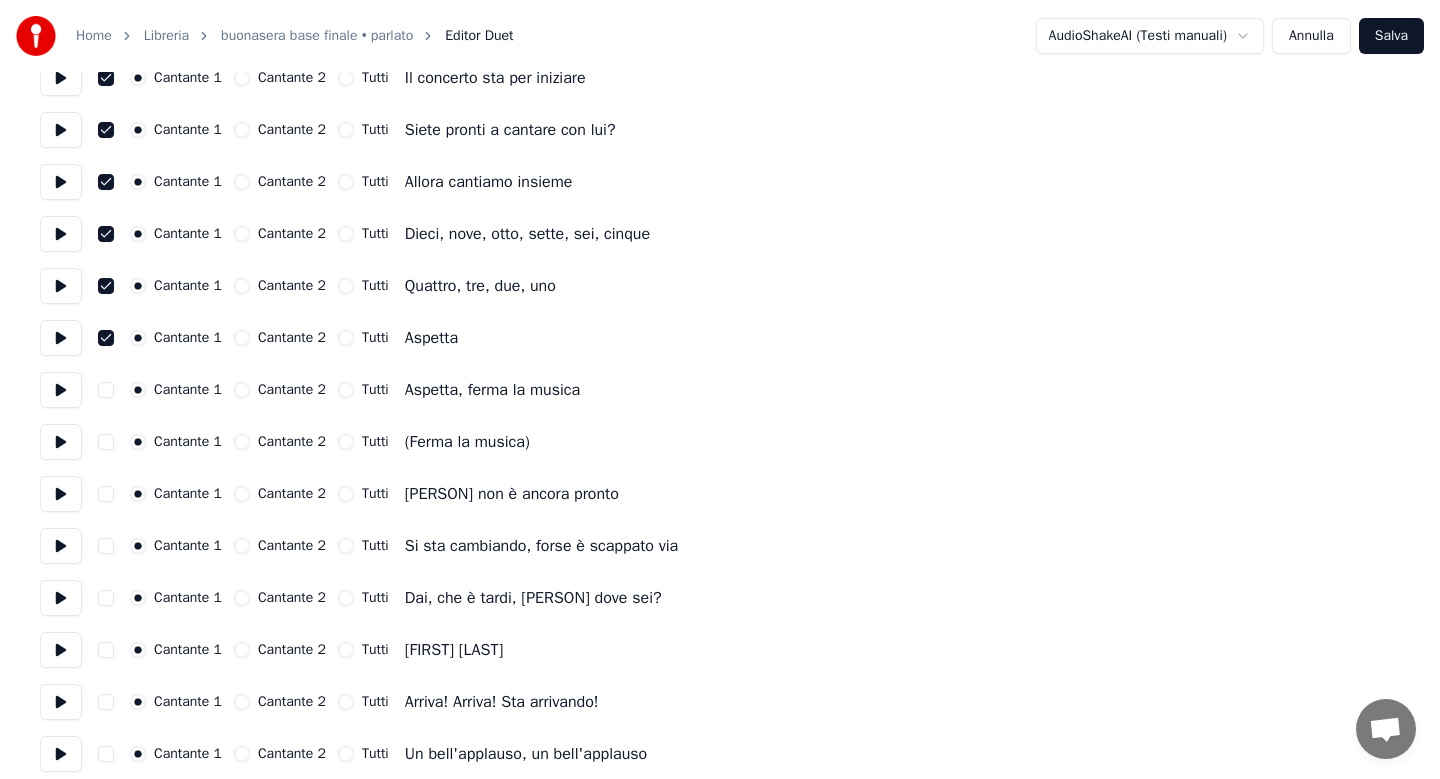 click at bounding box center (106, 390) 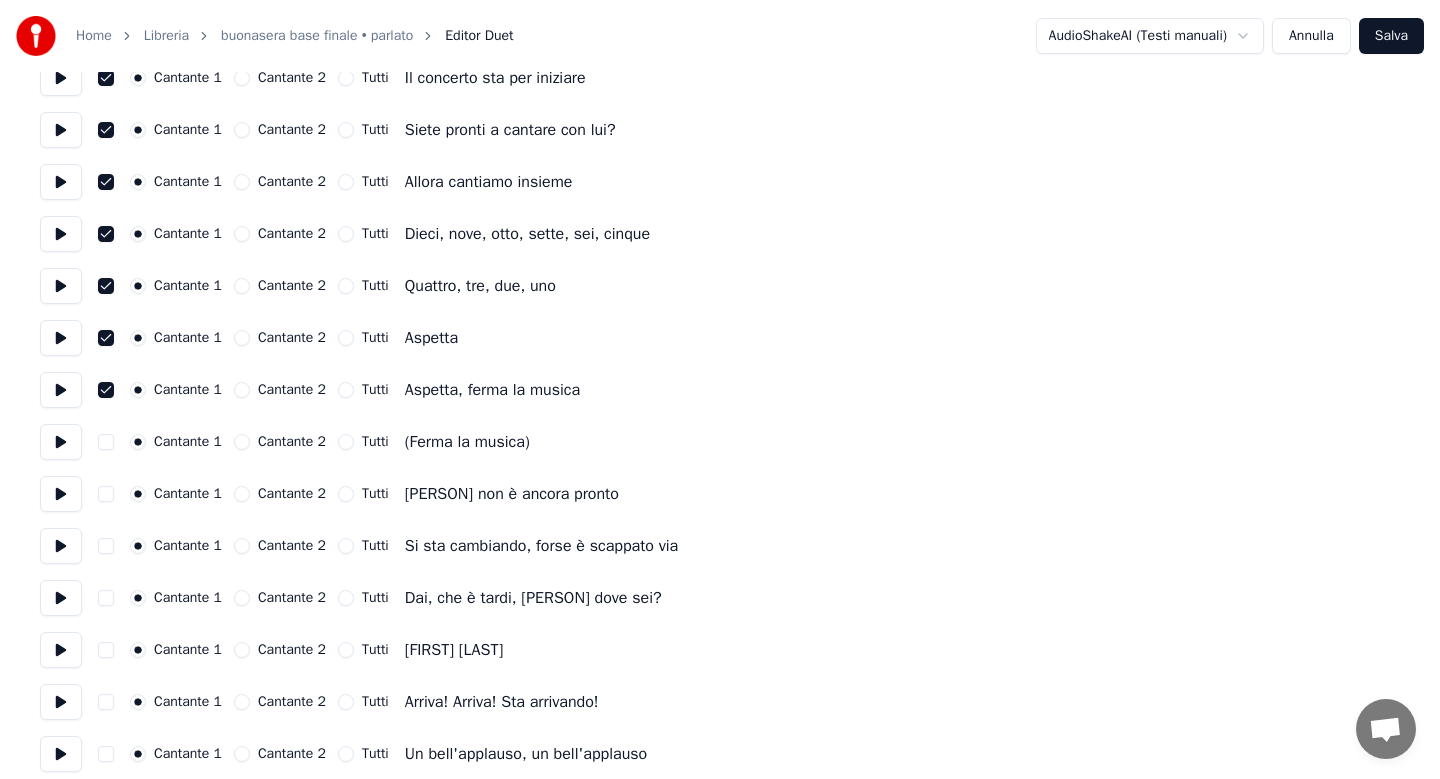 click on "Cantante 1 Cantante 2 Tutti (Ferma la musica)" at bounding box center [720, 442] 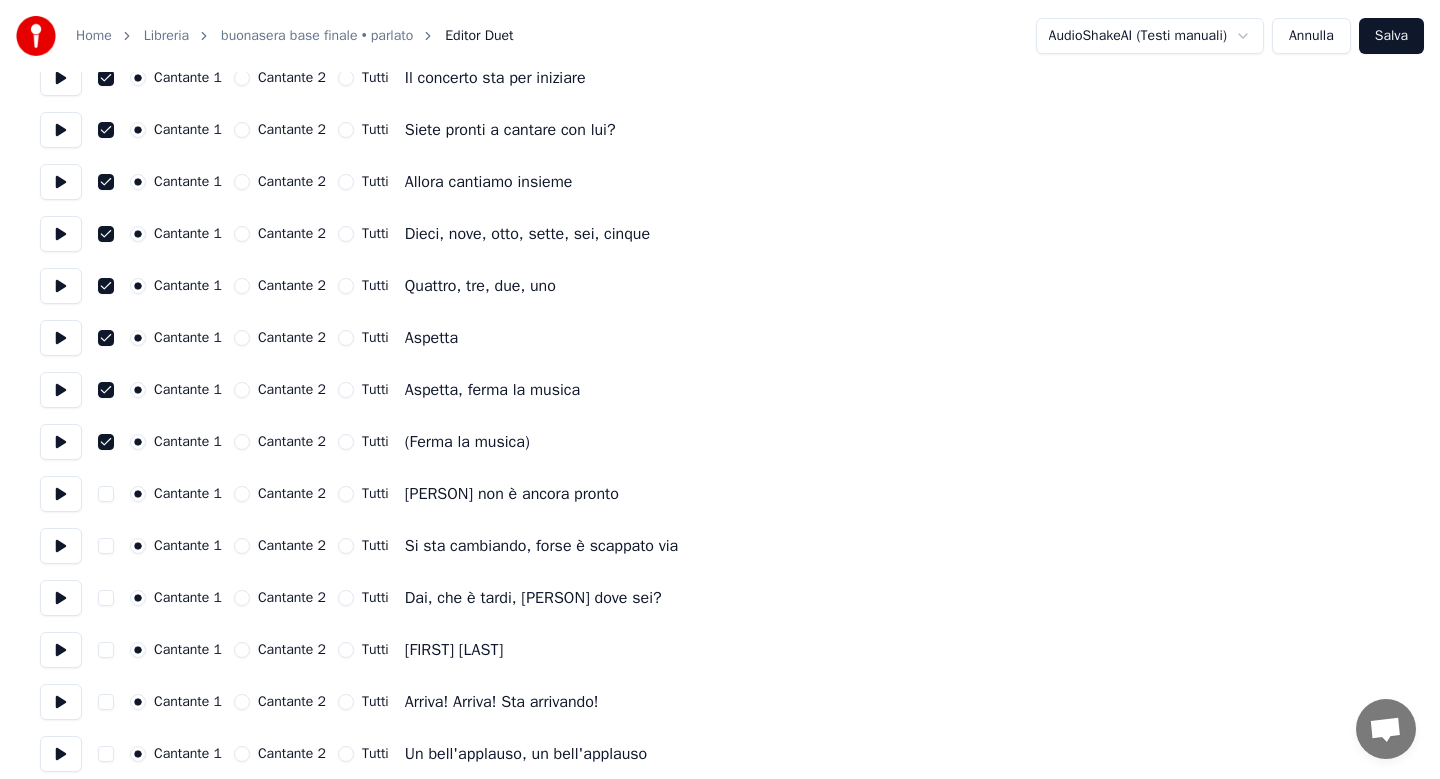 click at bounding box center (106, 494) 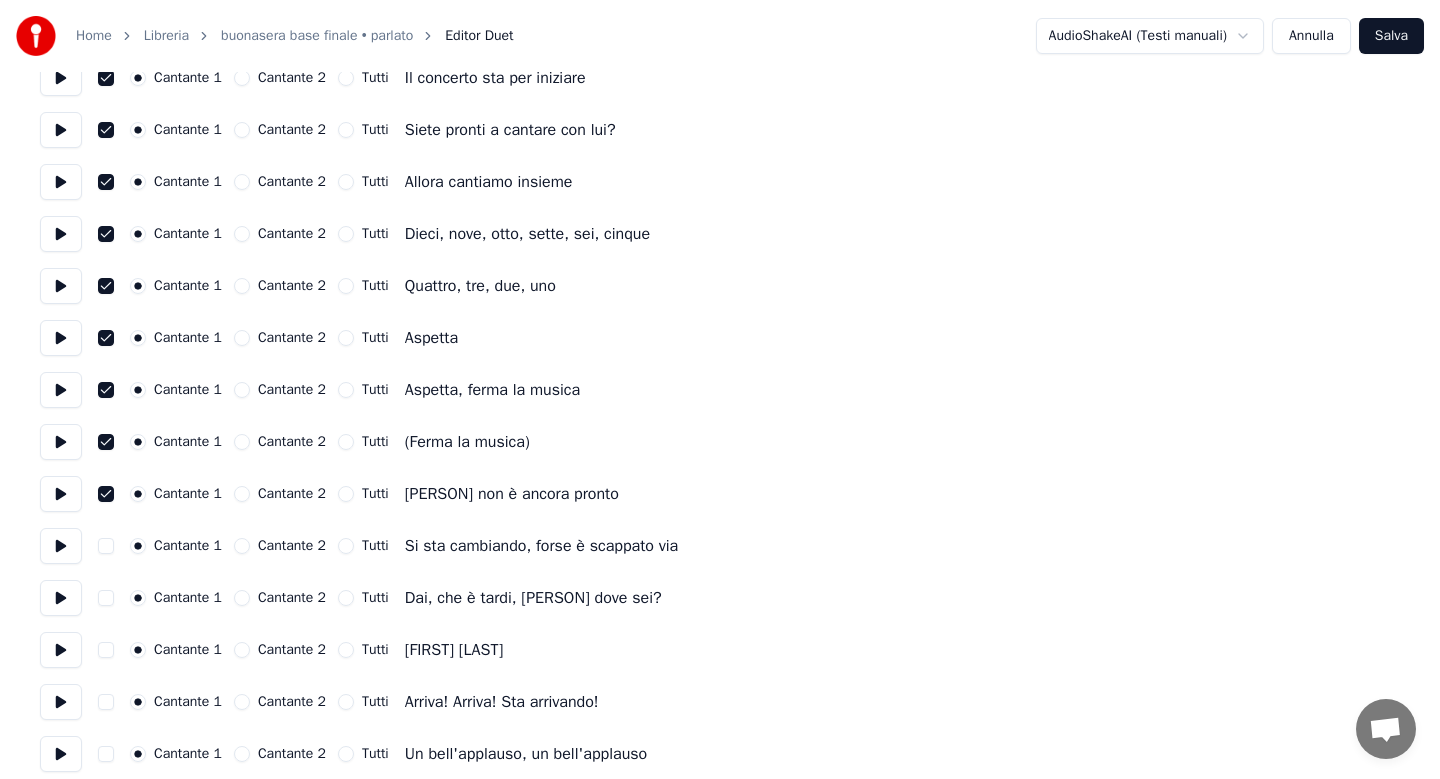 click at bounding box center (106, 546) 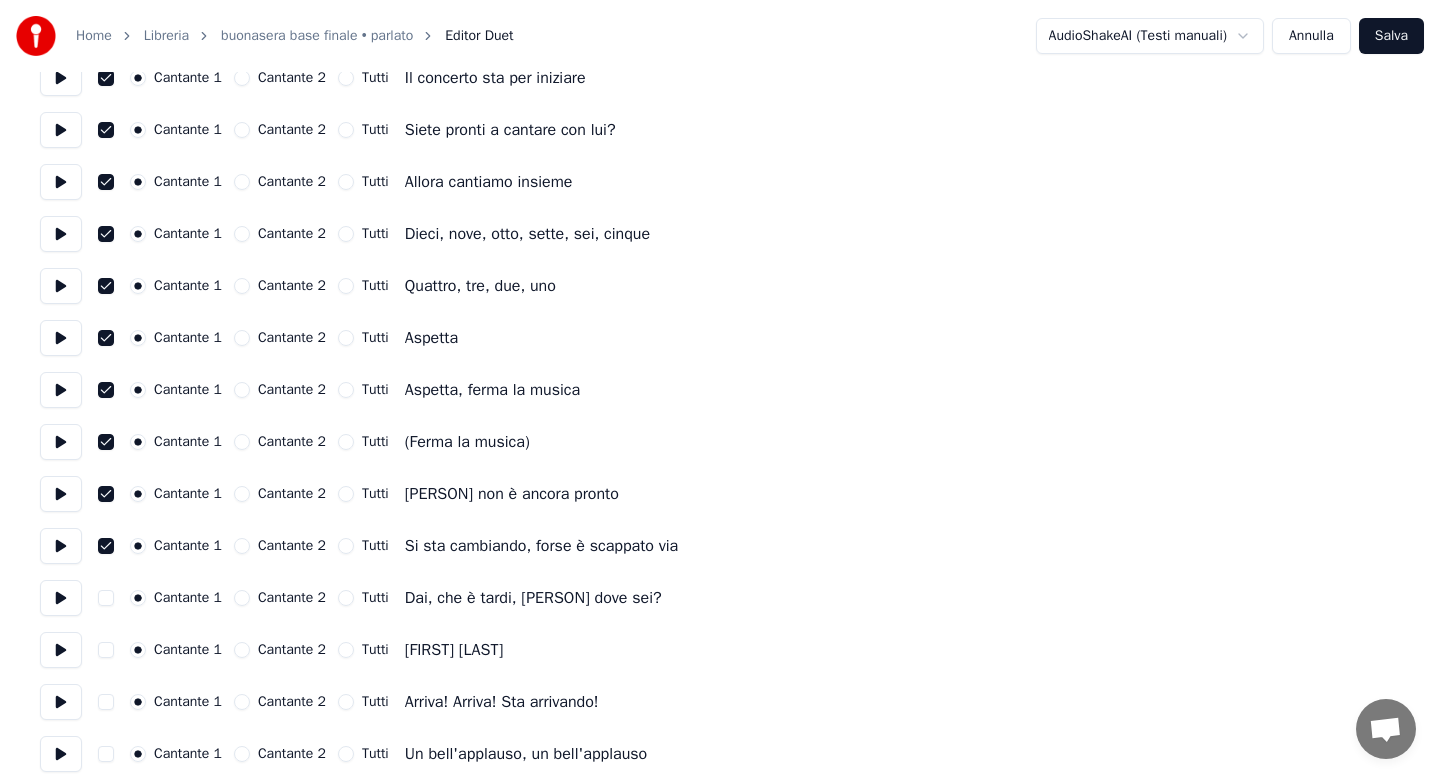 click at bounding box center [106, 598] 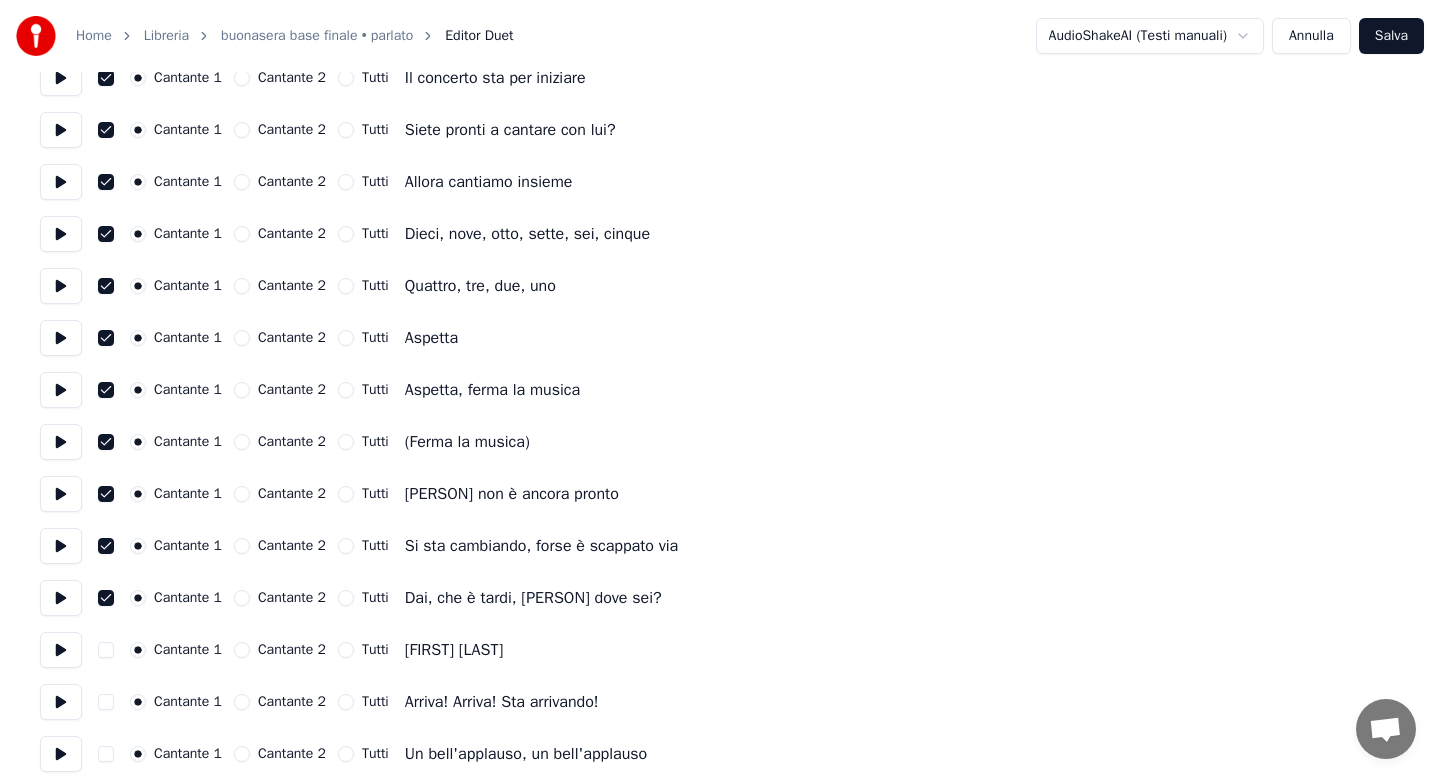 type on "on" 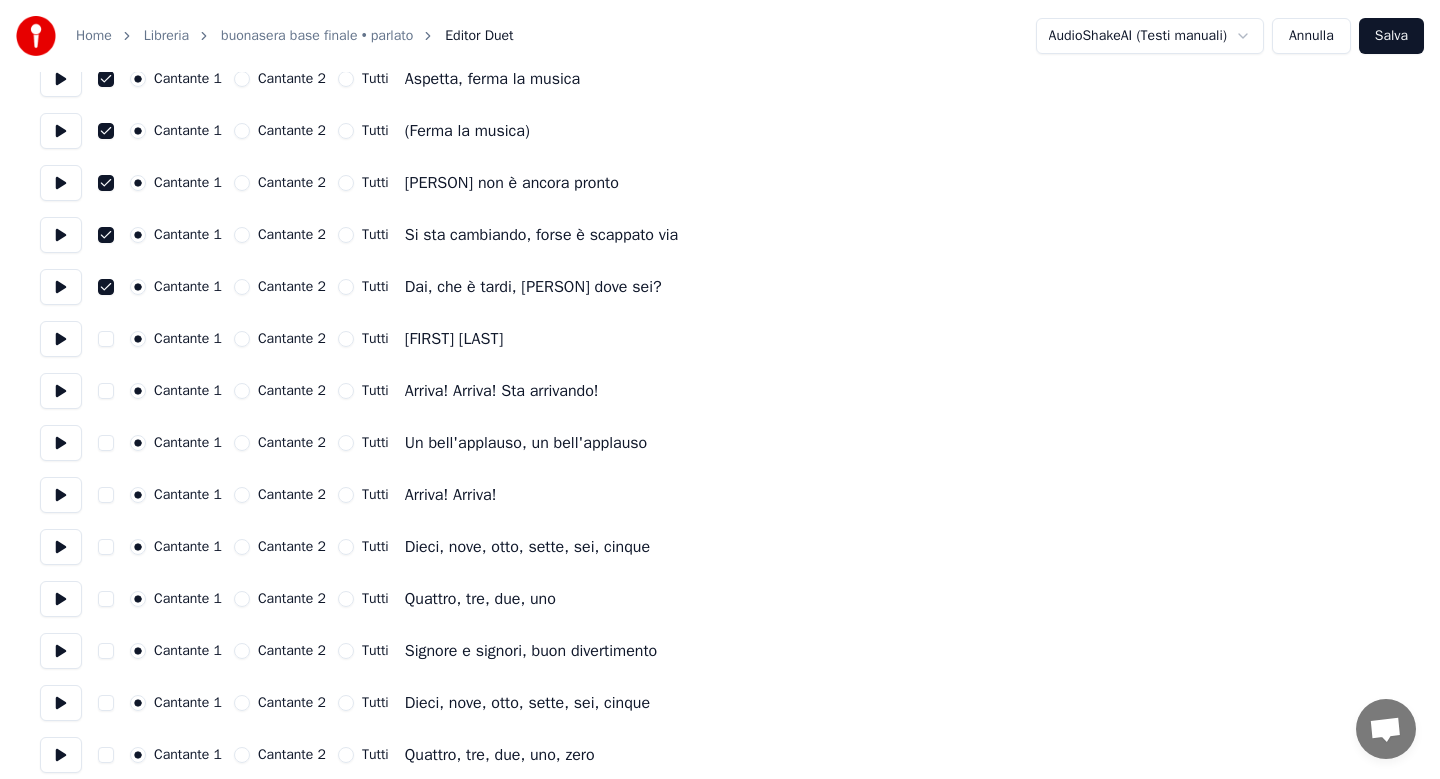 scroll, scrollTop: 560, scrollLeft: 0, axis: vertical 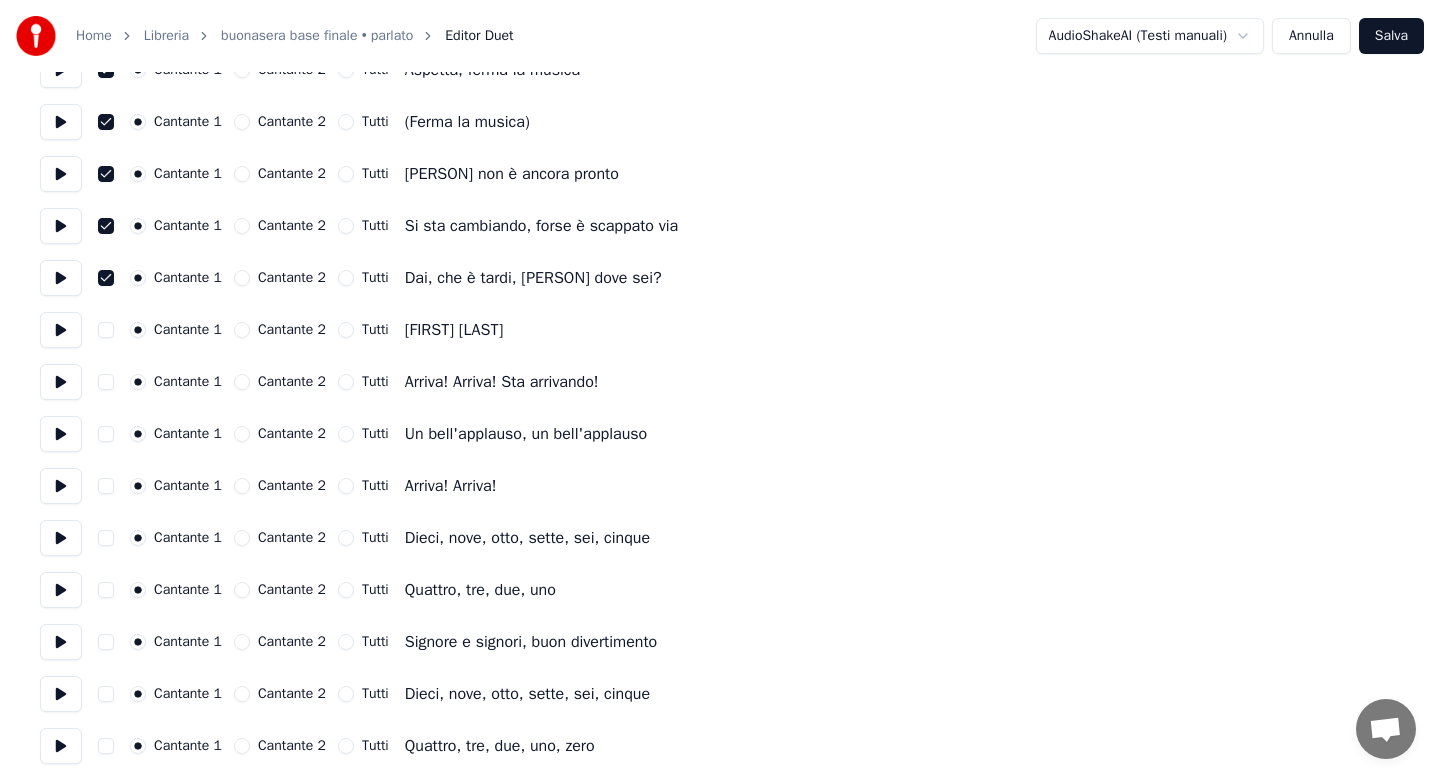 click at bounding box center [106, 330] 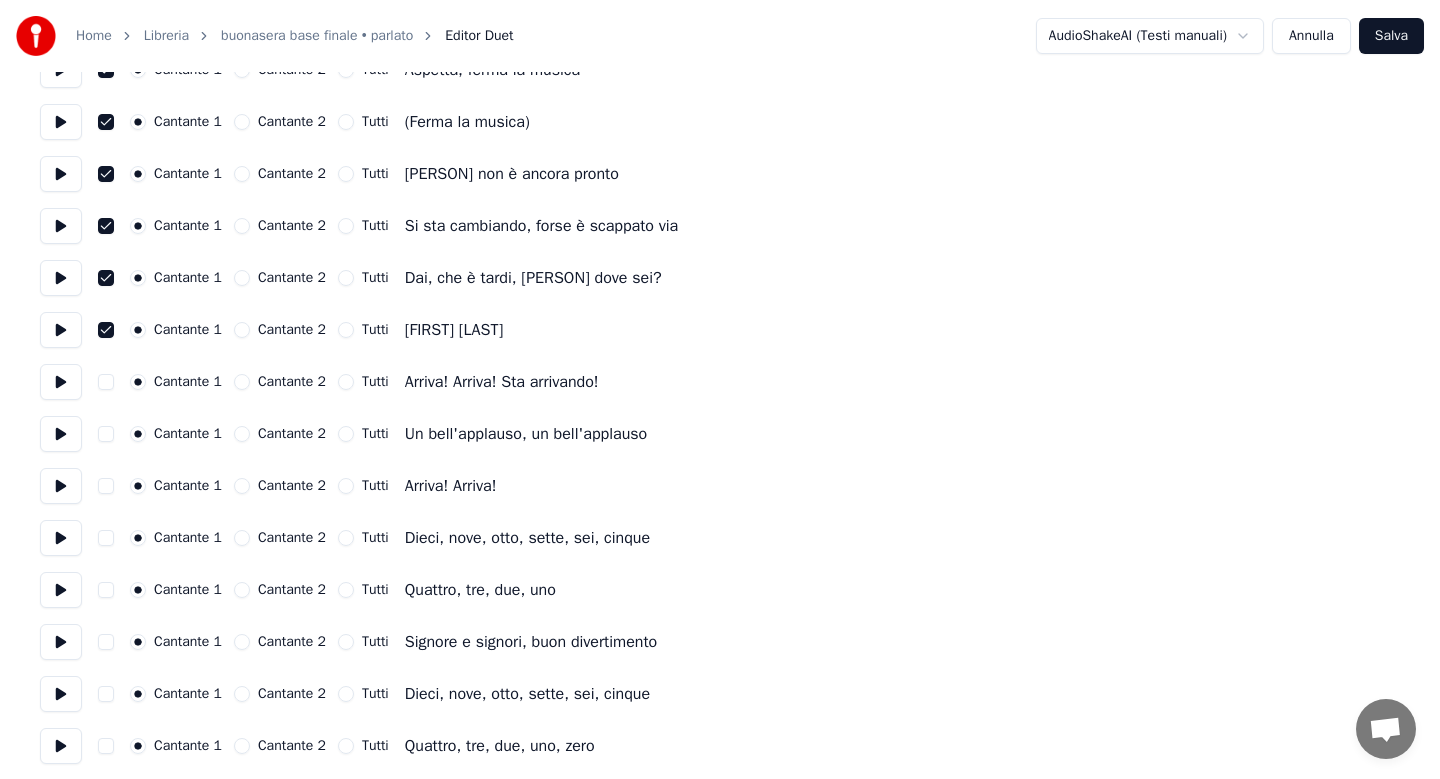 click at bounding box center [106, 382] 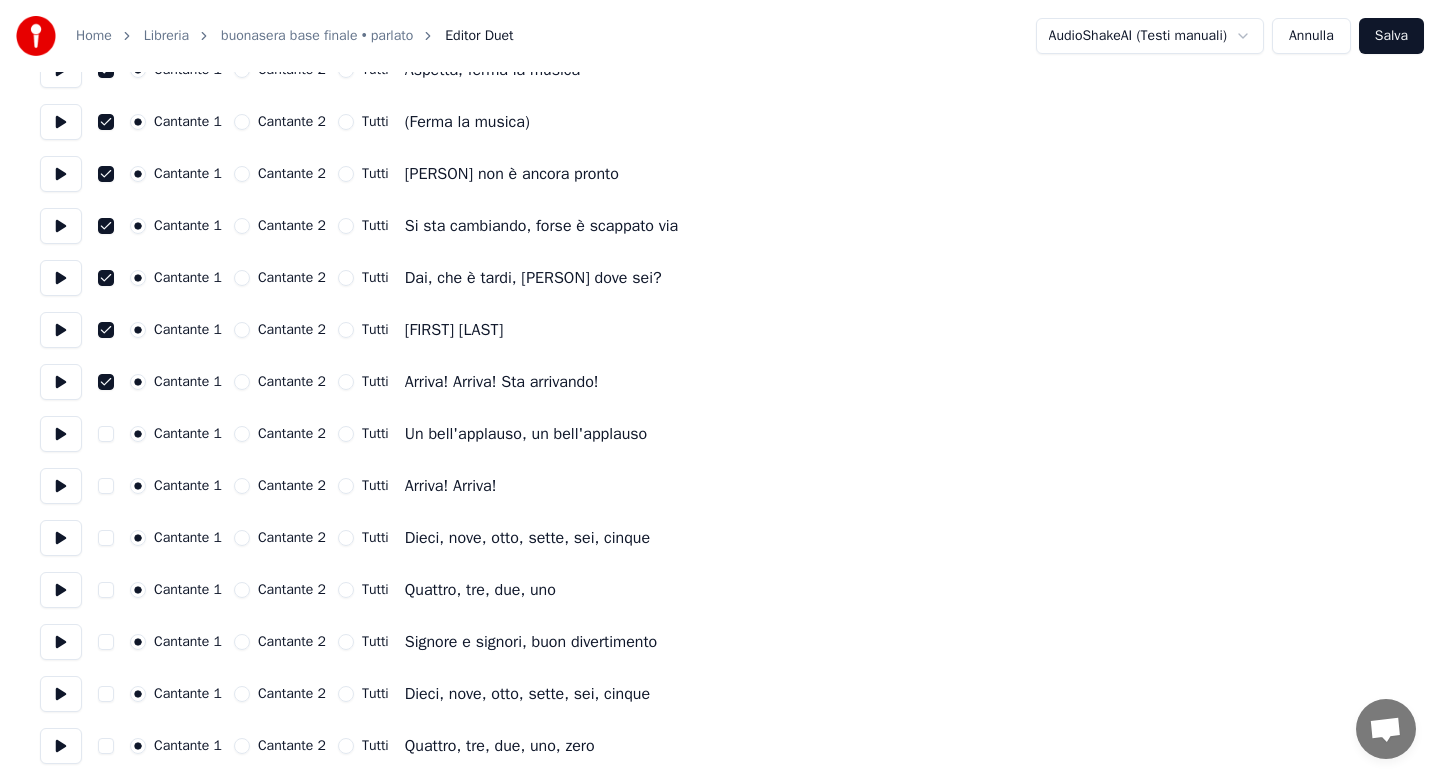 click at bounding box center (106, 434) 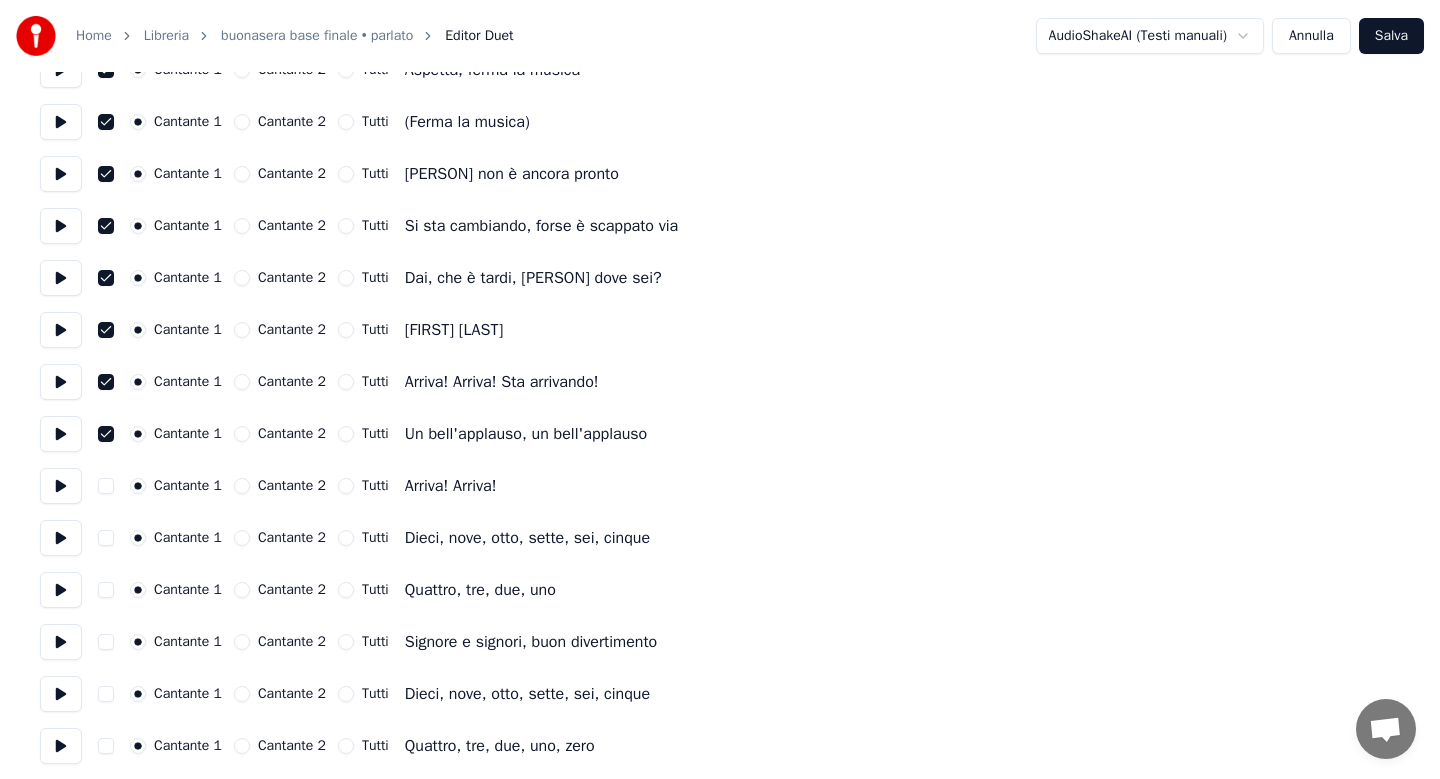 click at bounding box center (106, 486) 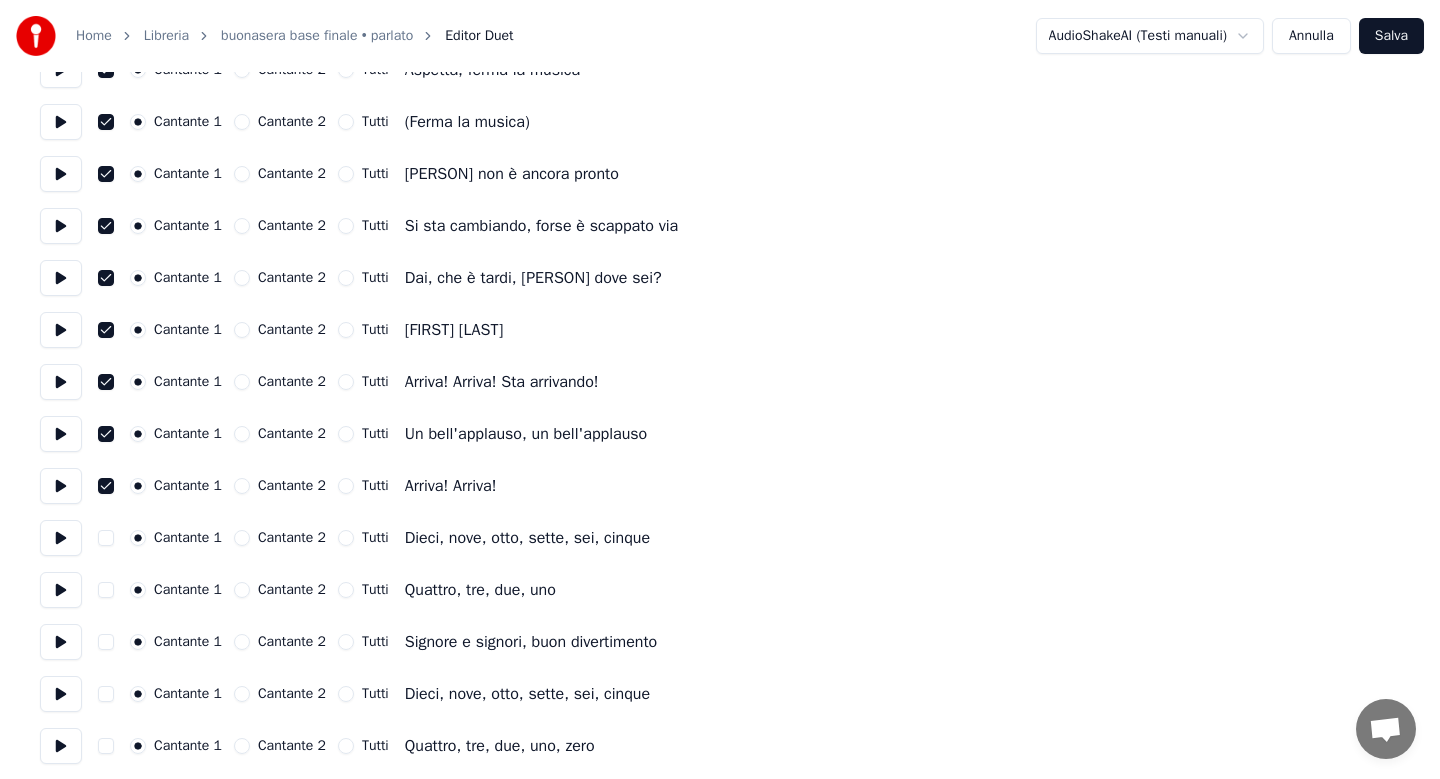 click at bounding box center [106, 538] 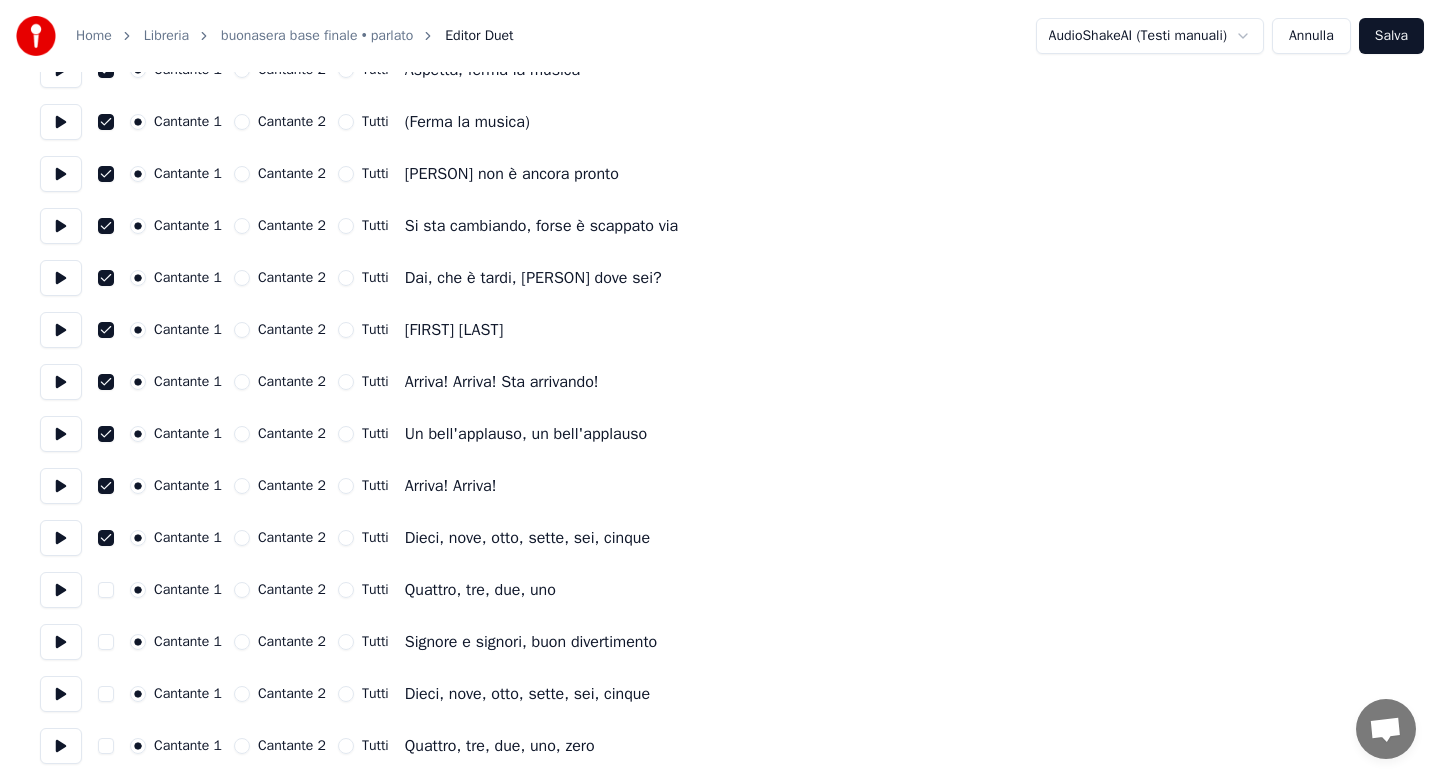 click at bounding box center (106, 590) 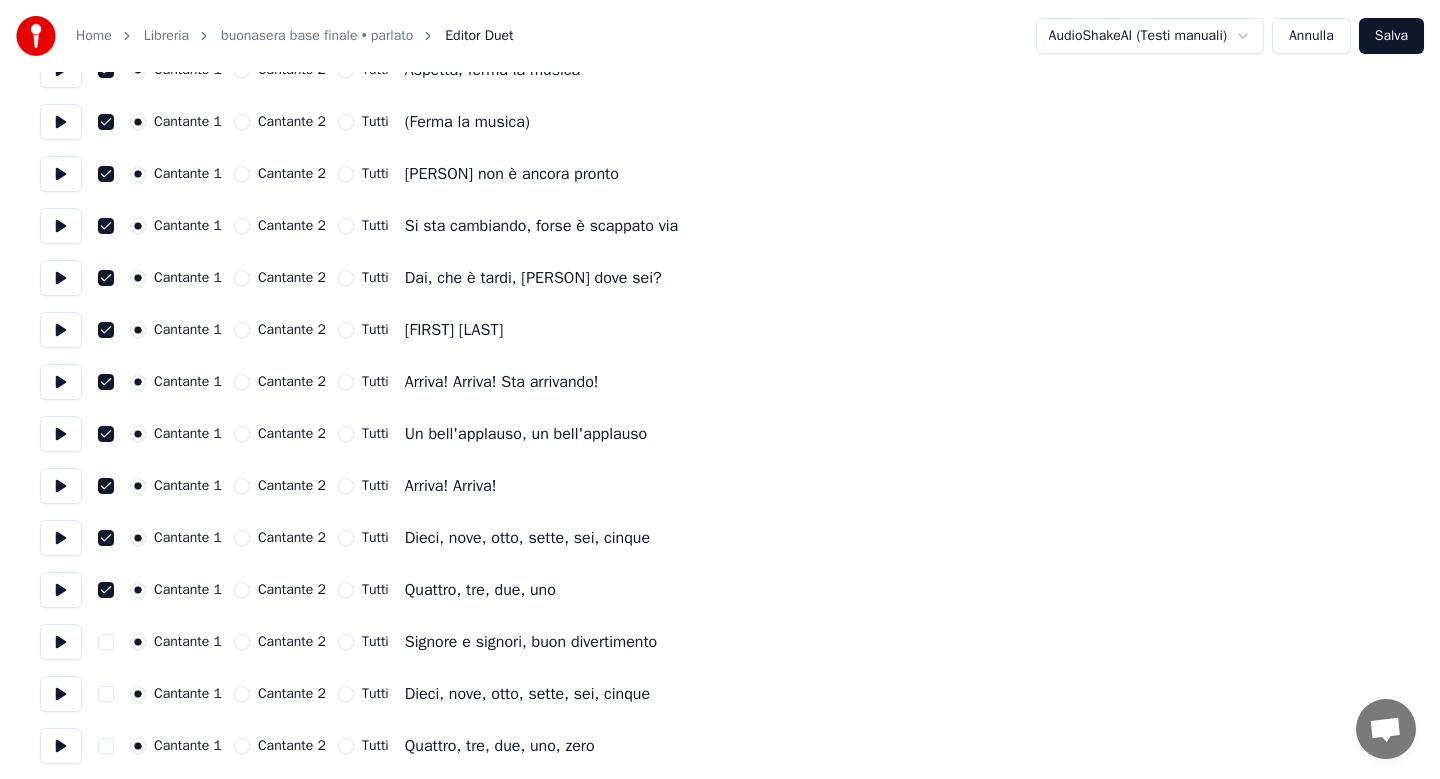 type on "on" 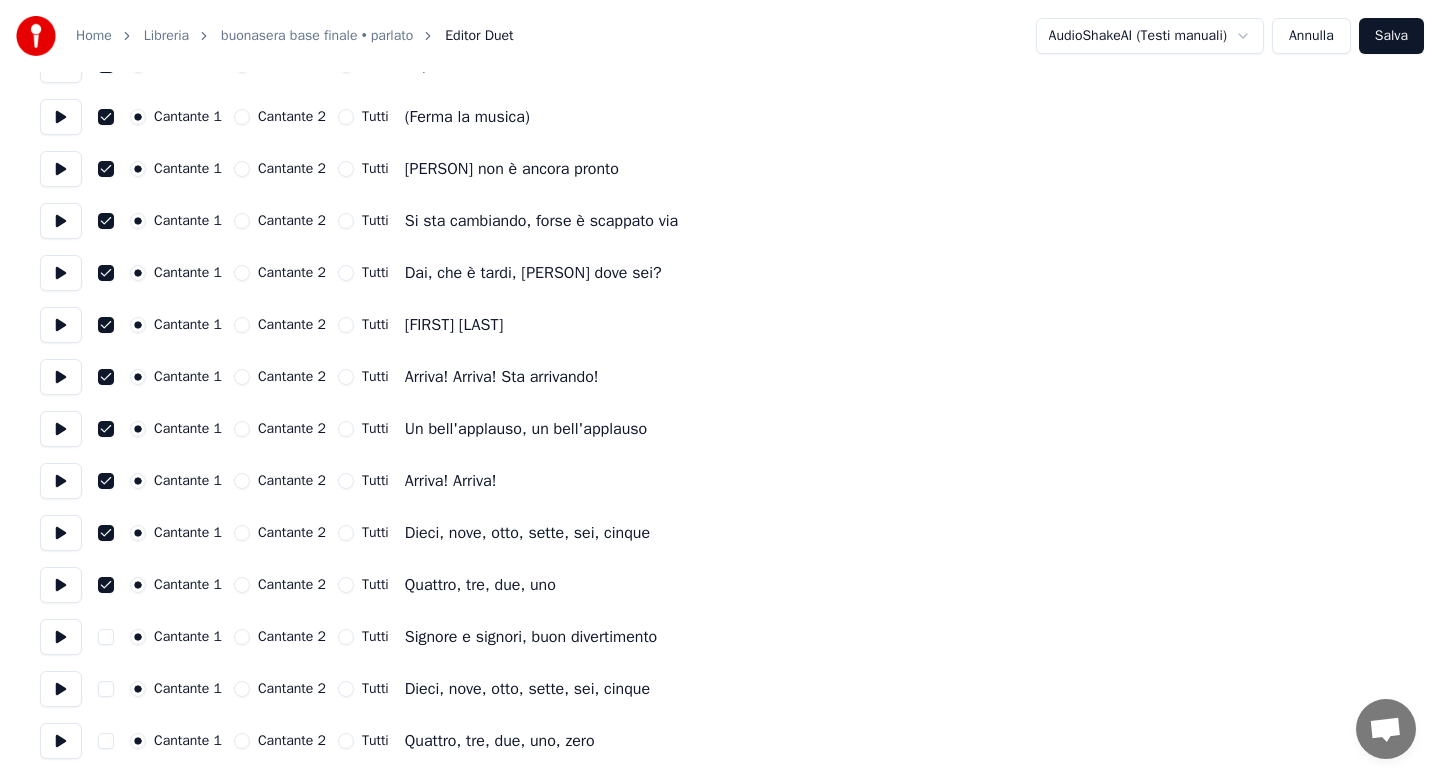 click at bounding box center [106, 637] 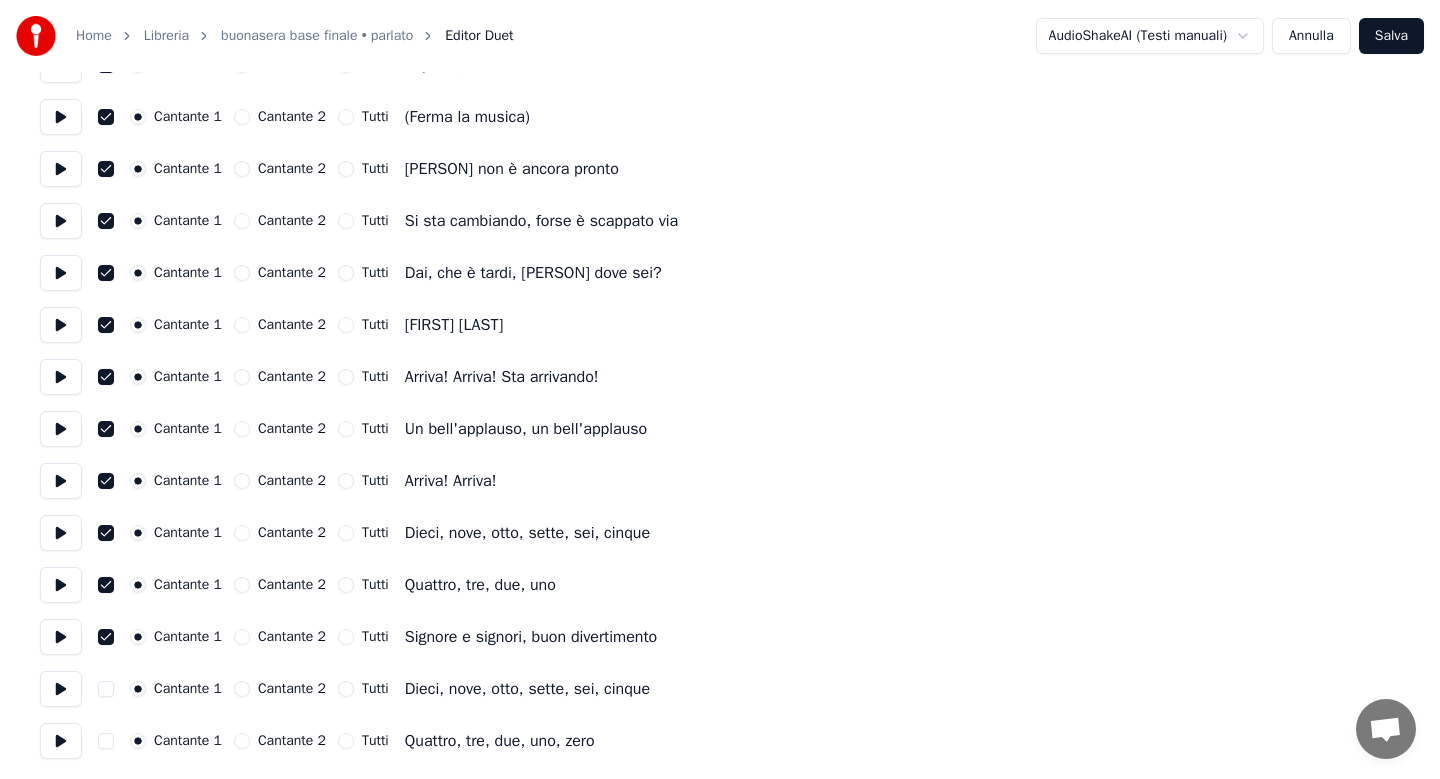 click on "Salva" at bounding box center [1391, 36] 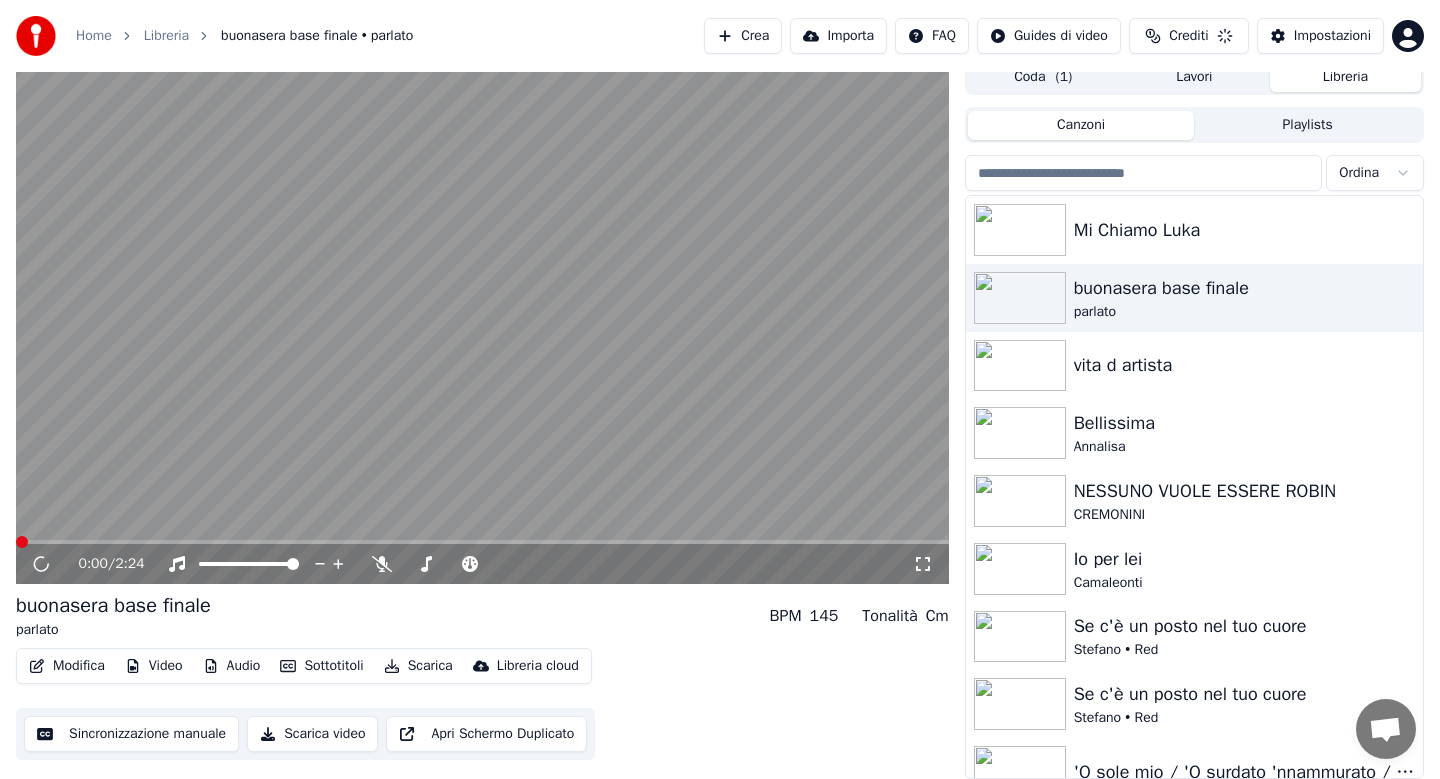 scroll, scrollTop: 13, scrollLeft: 0, axis: vertical 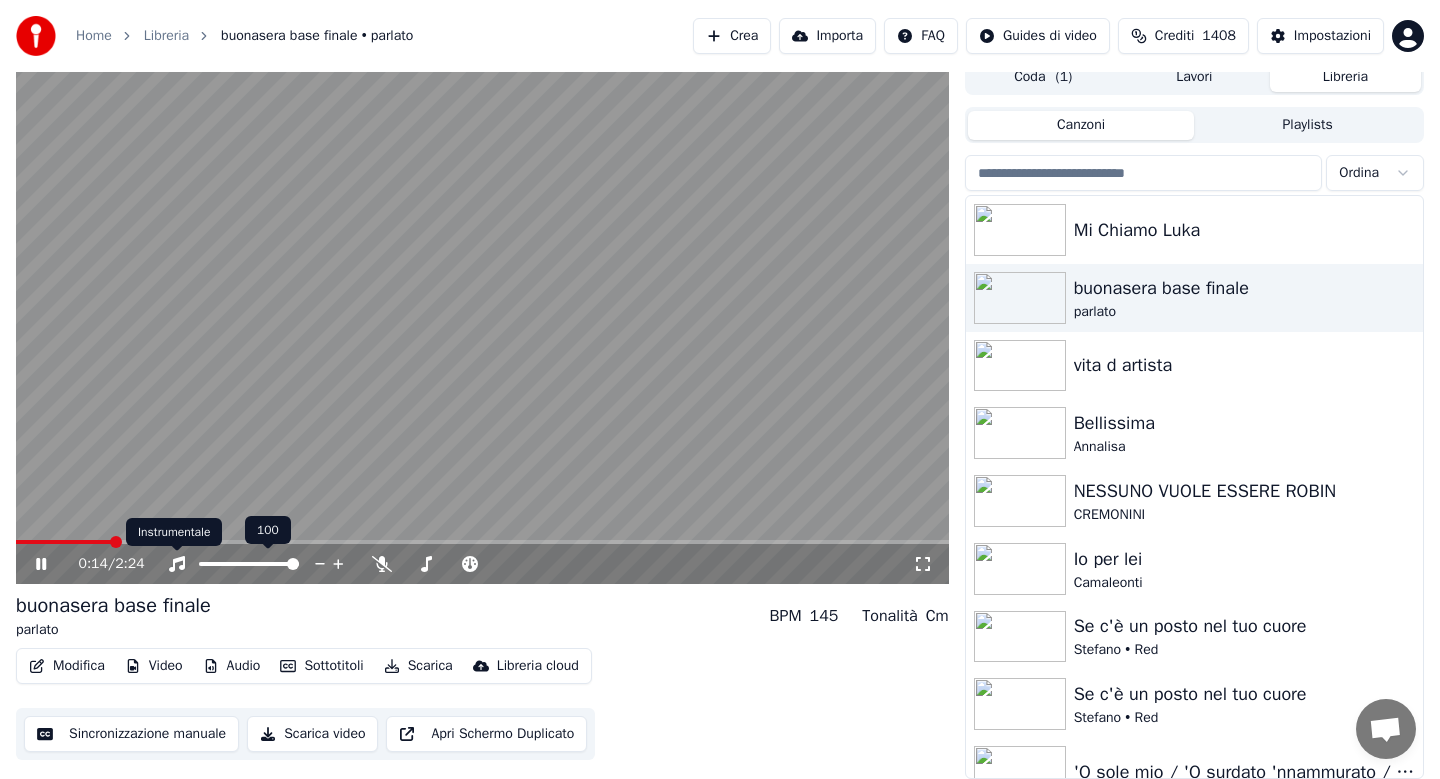 click on "Audio" at bounding box center [232, 666] 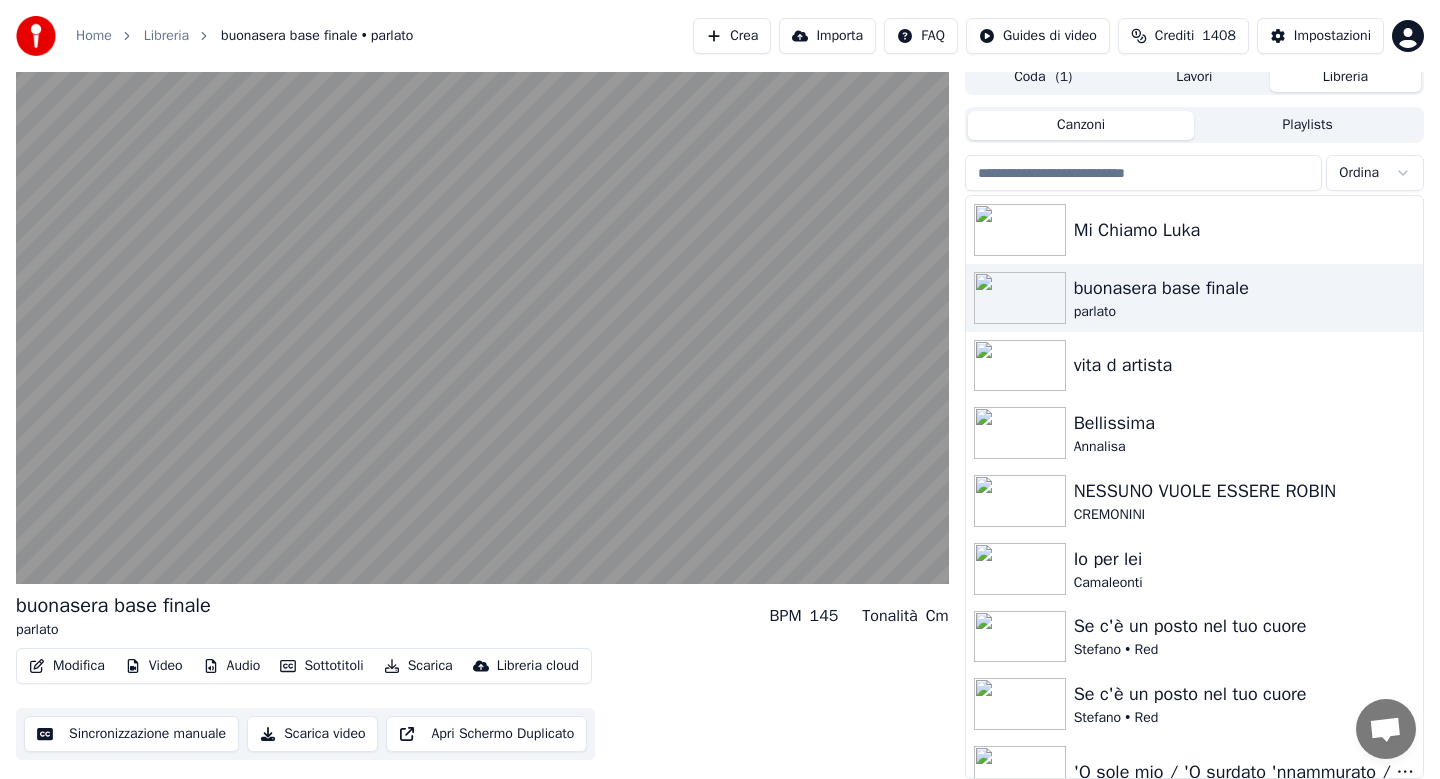 click on "buonasera base finale  parlato BPM 145 Tonalità Cm" at bounding box center (482, 616) 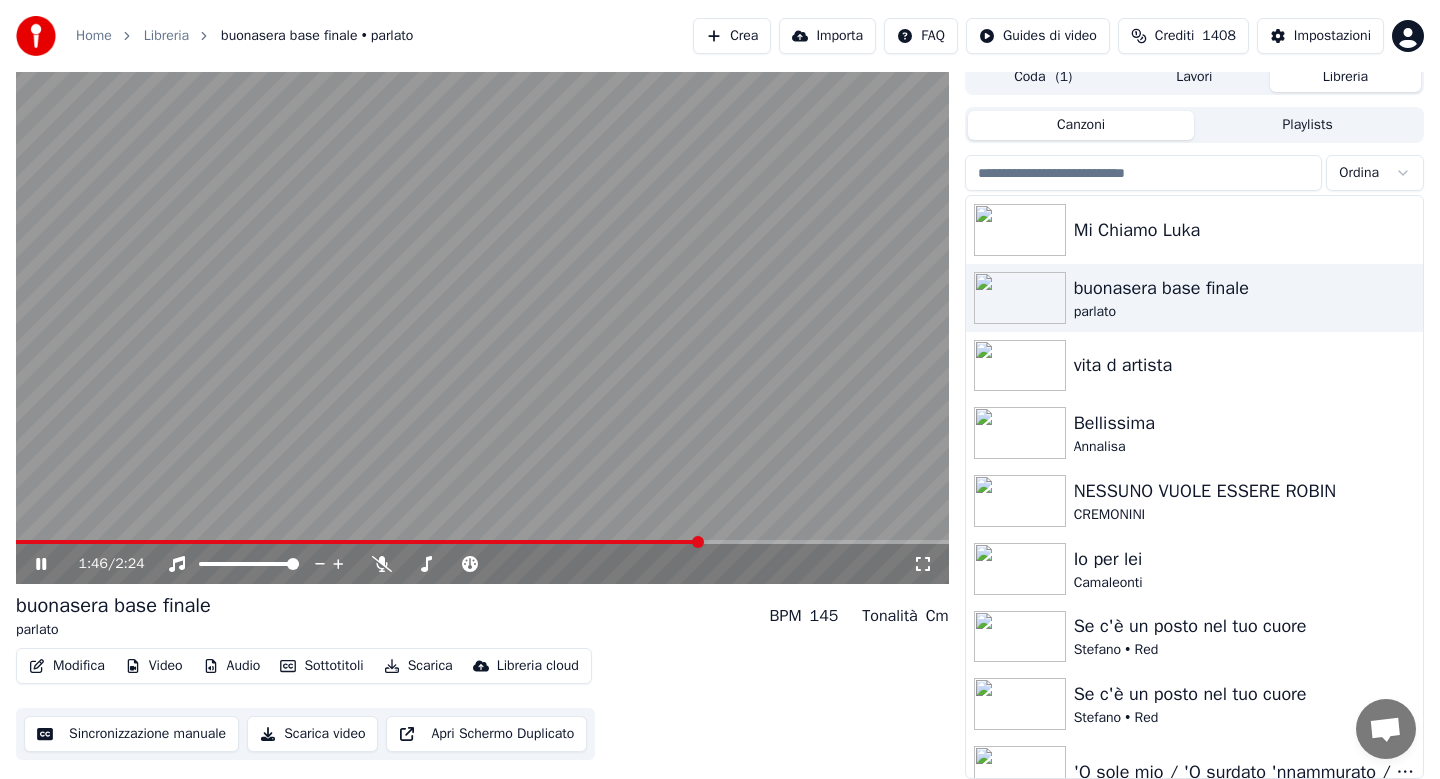click 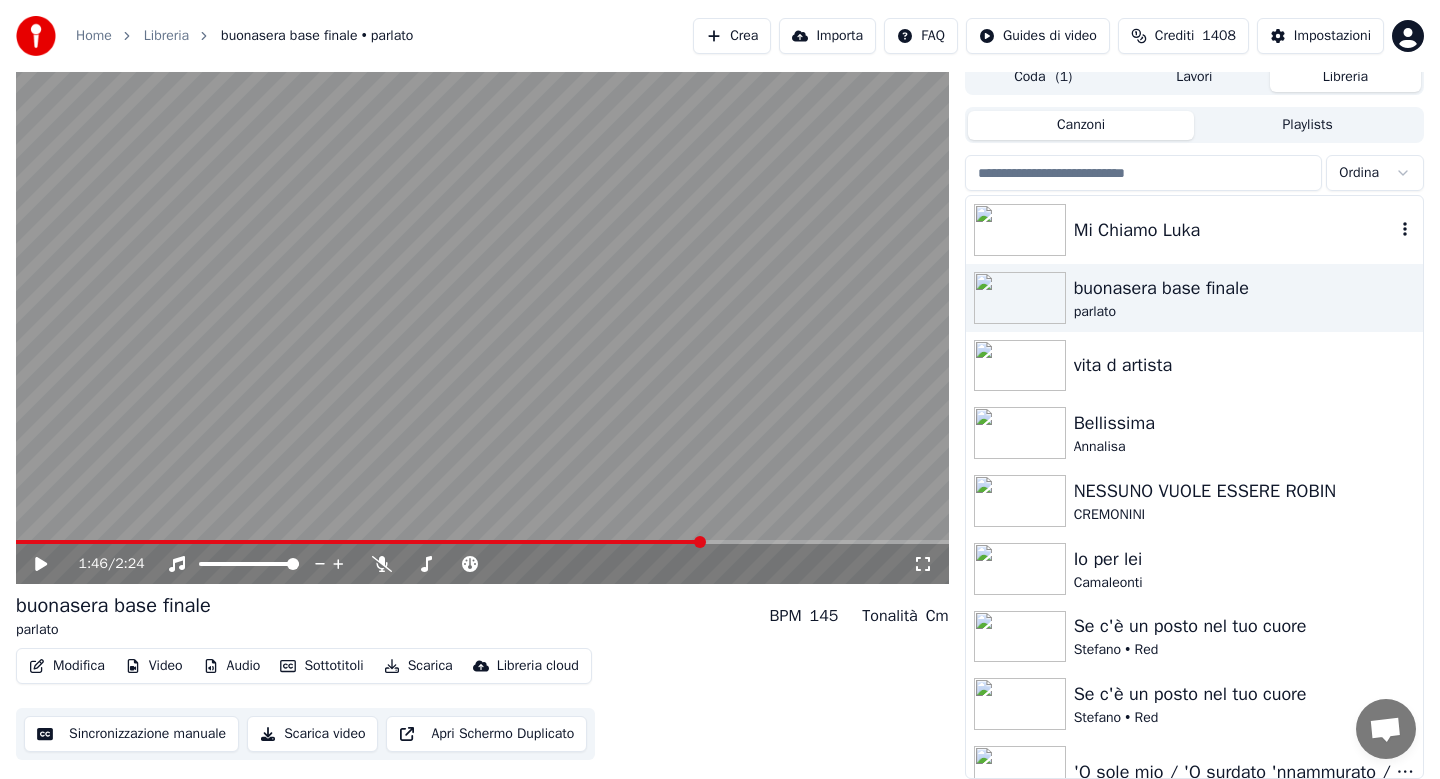 click on "Mi Chiamo Luka" at bounding box center [1234, 230] 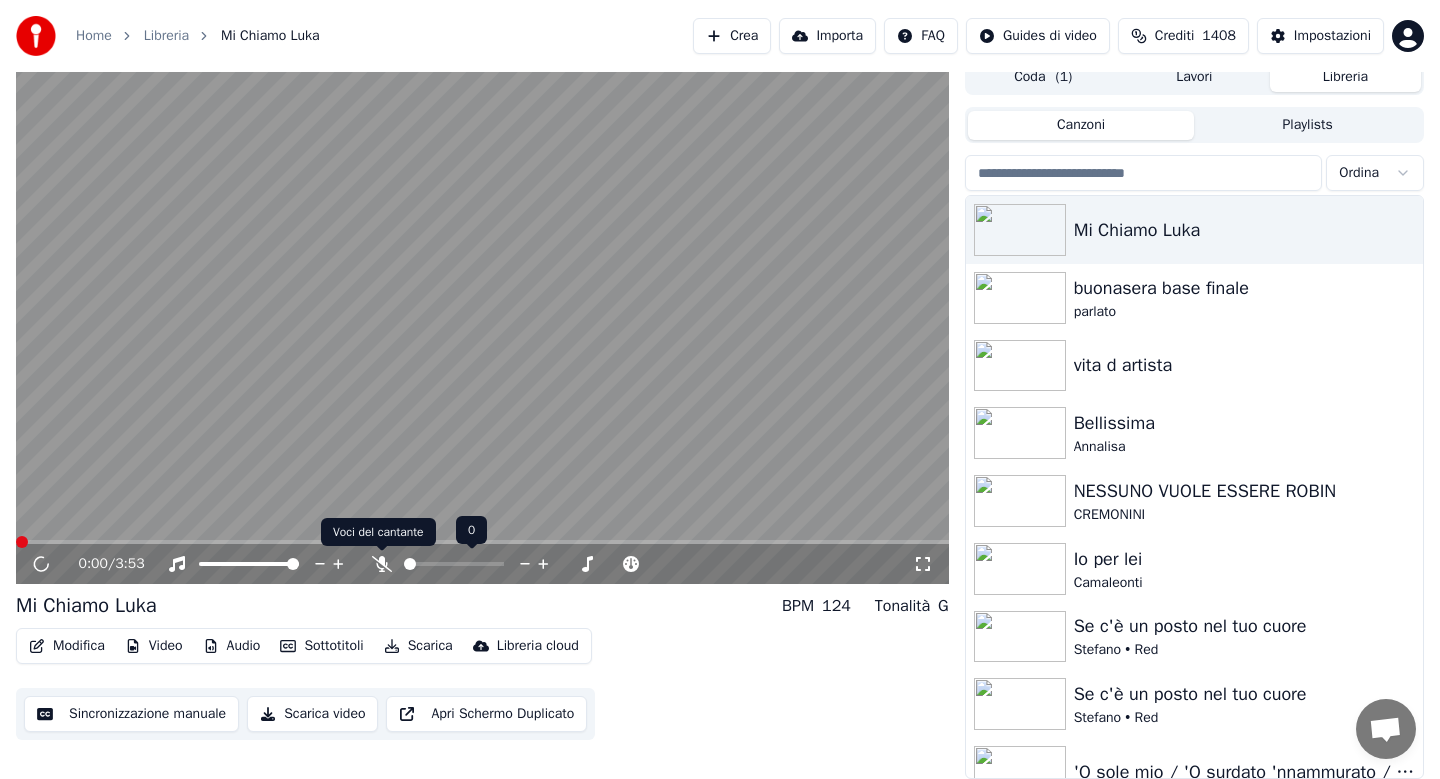 click 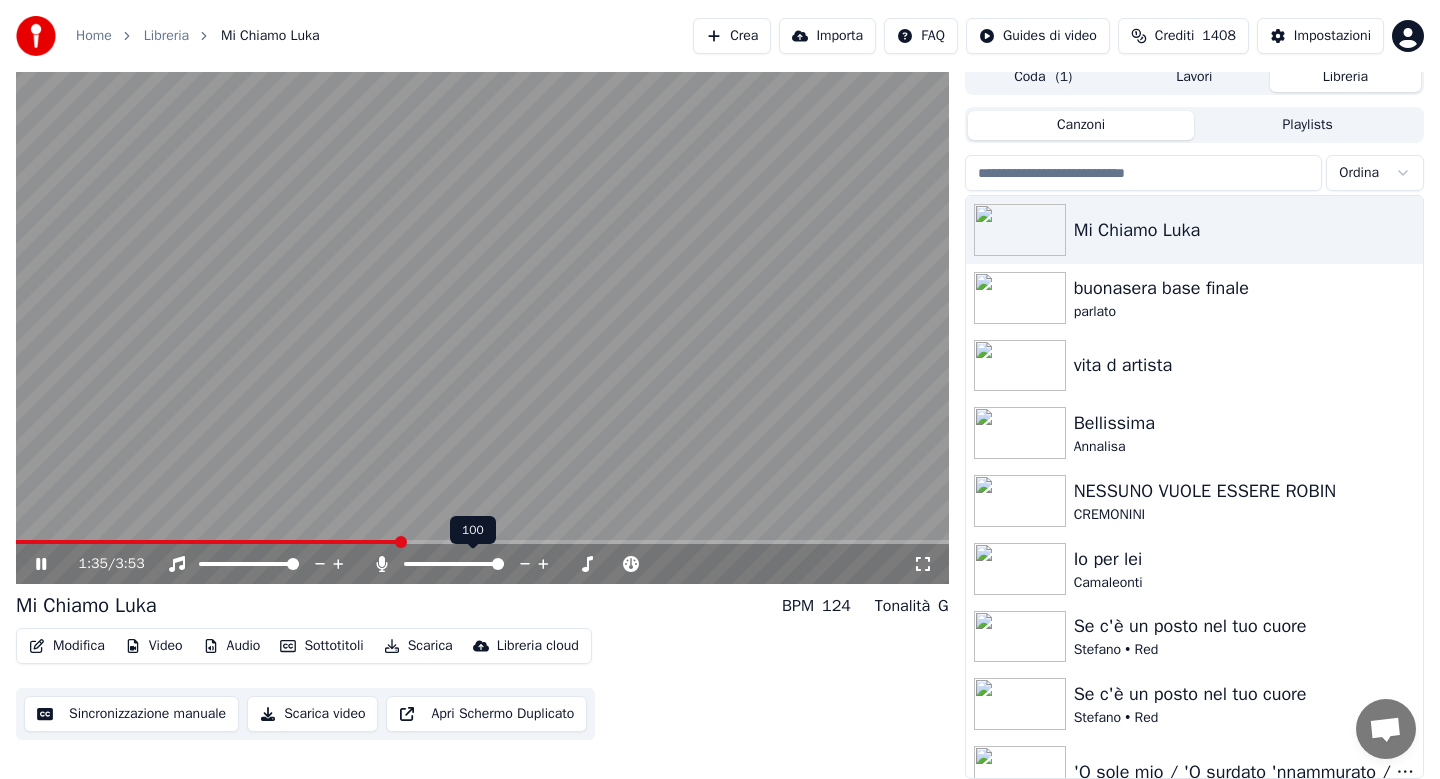 click 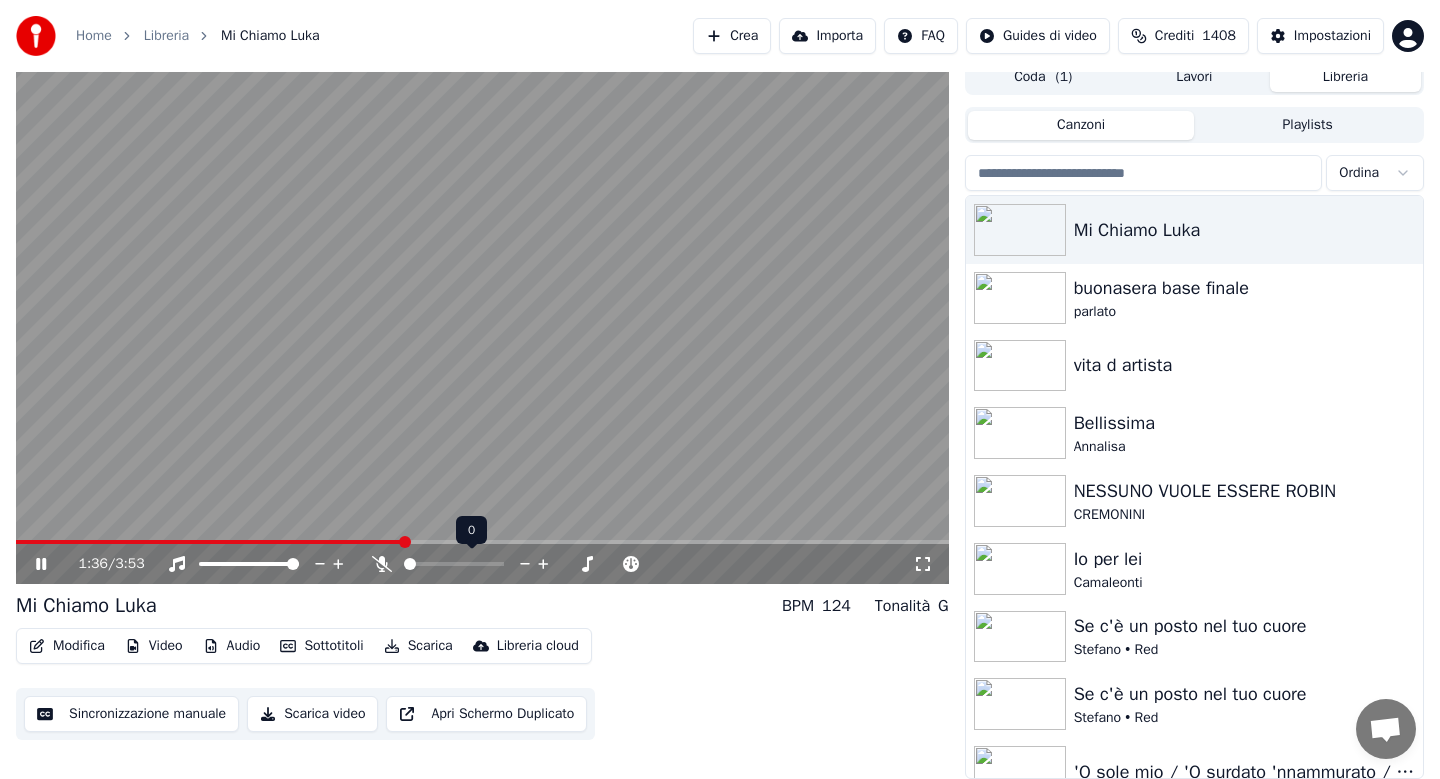 click 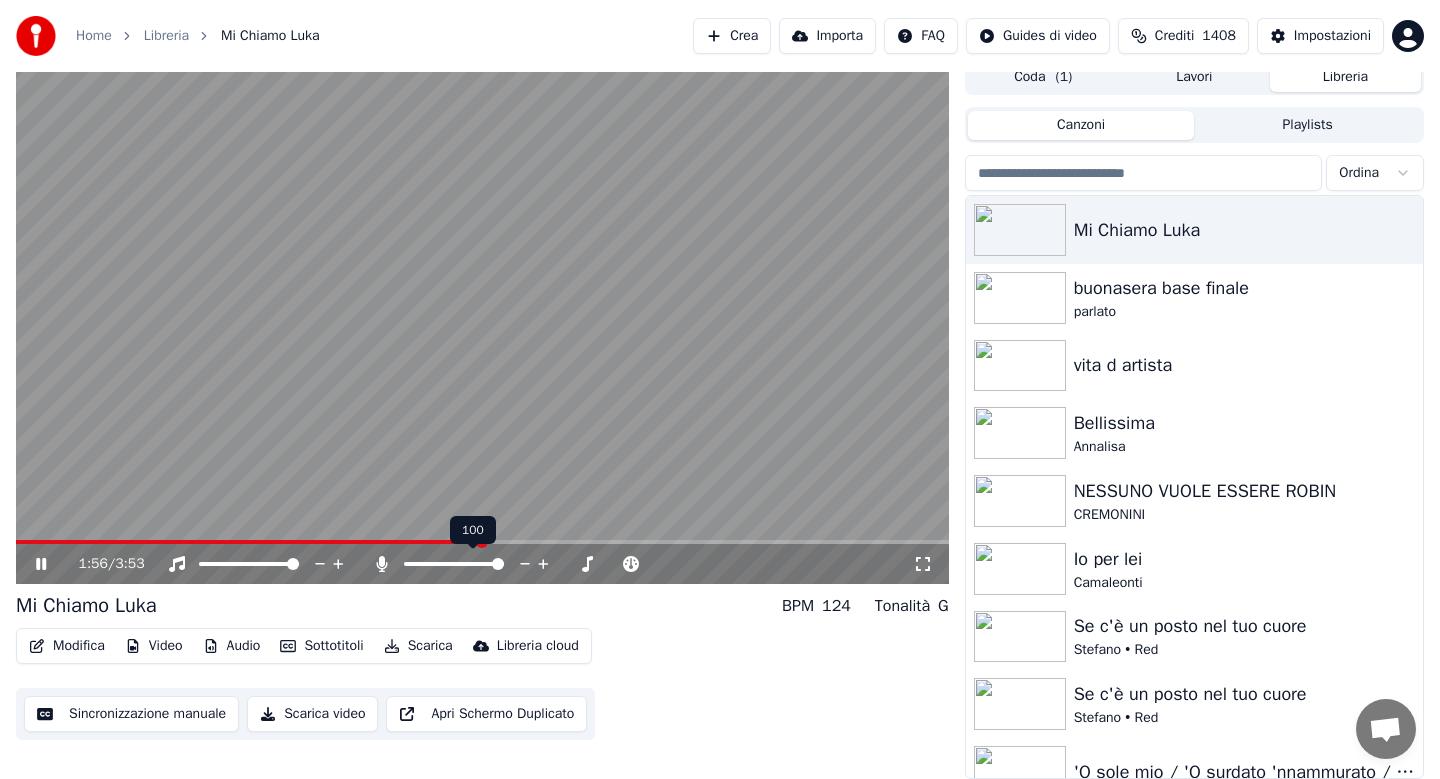 click 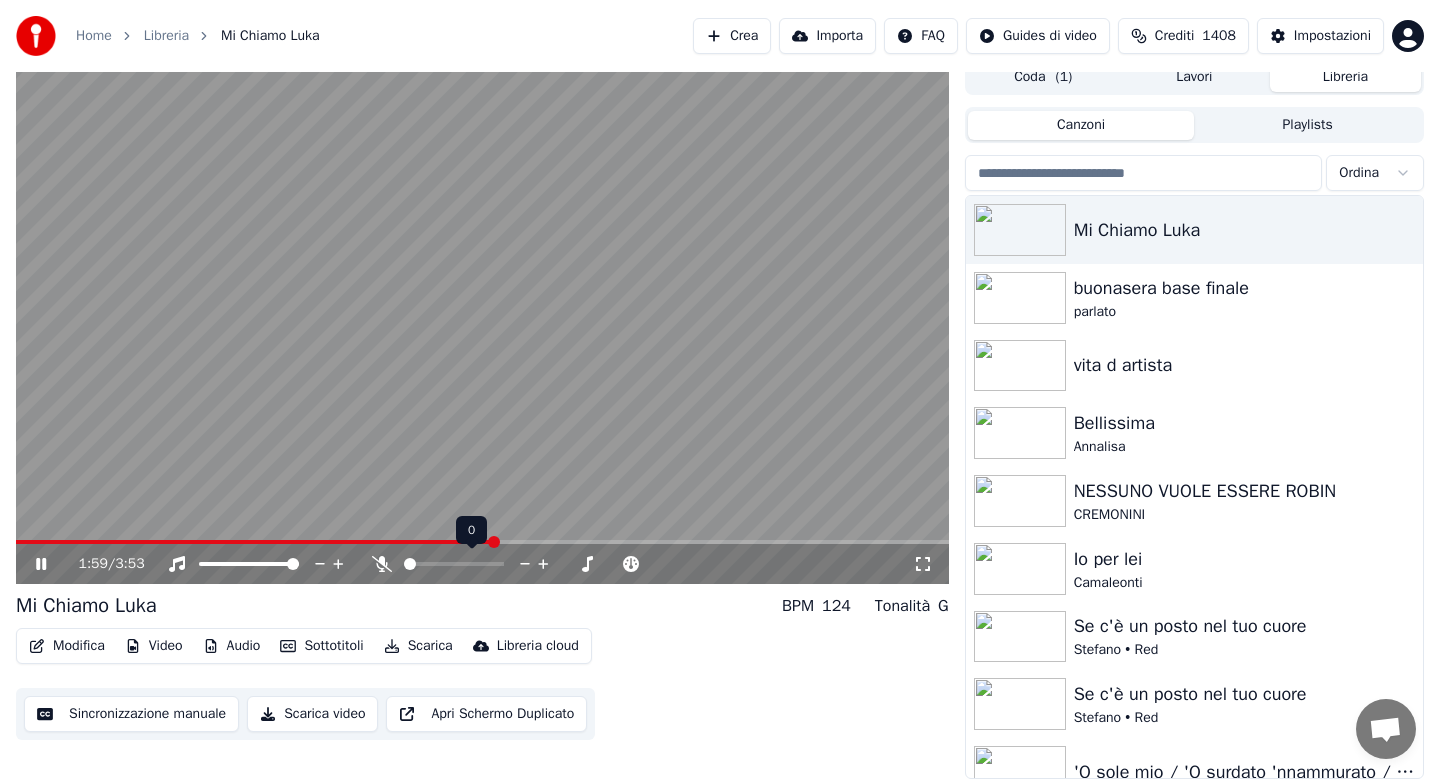 click 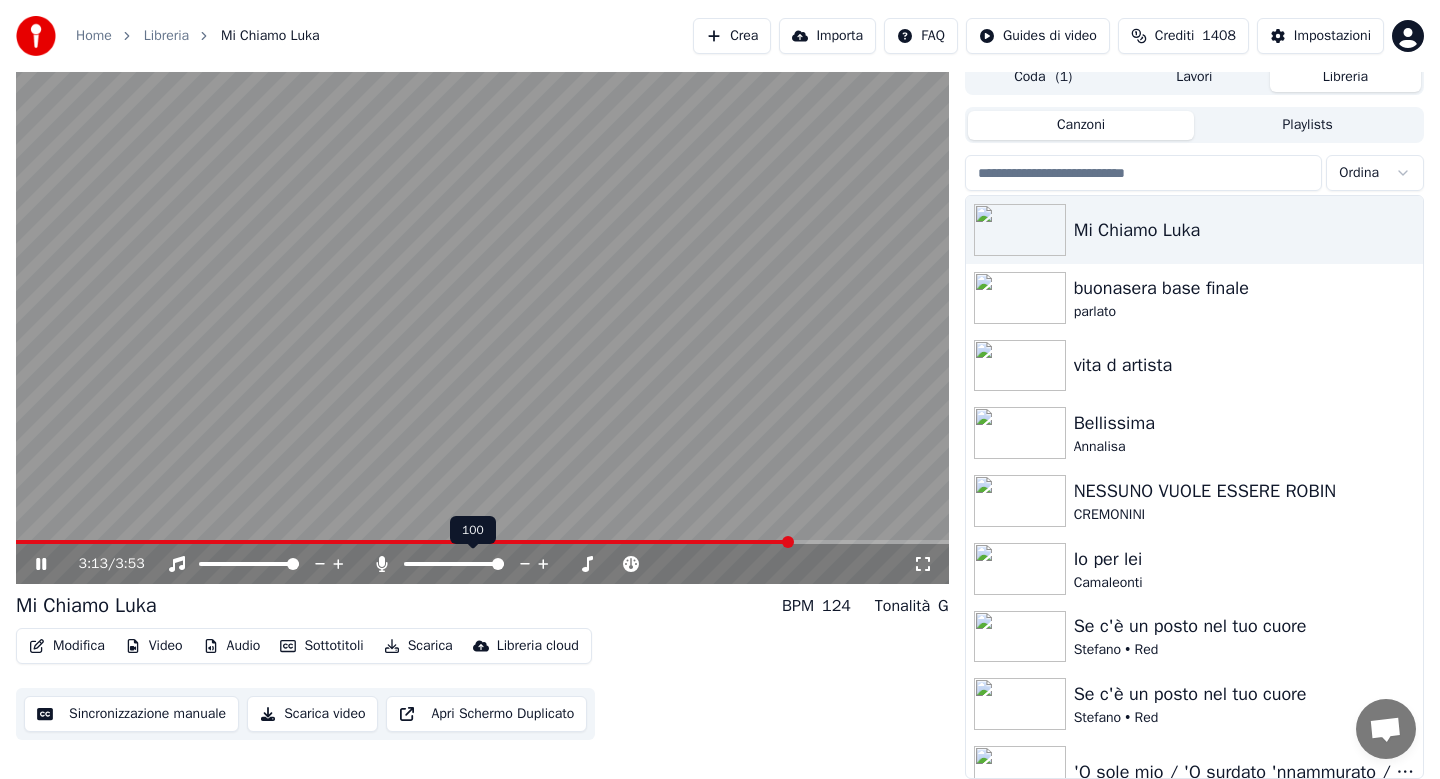click 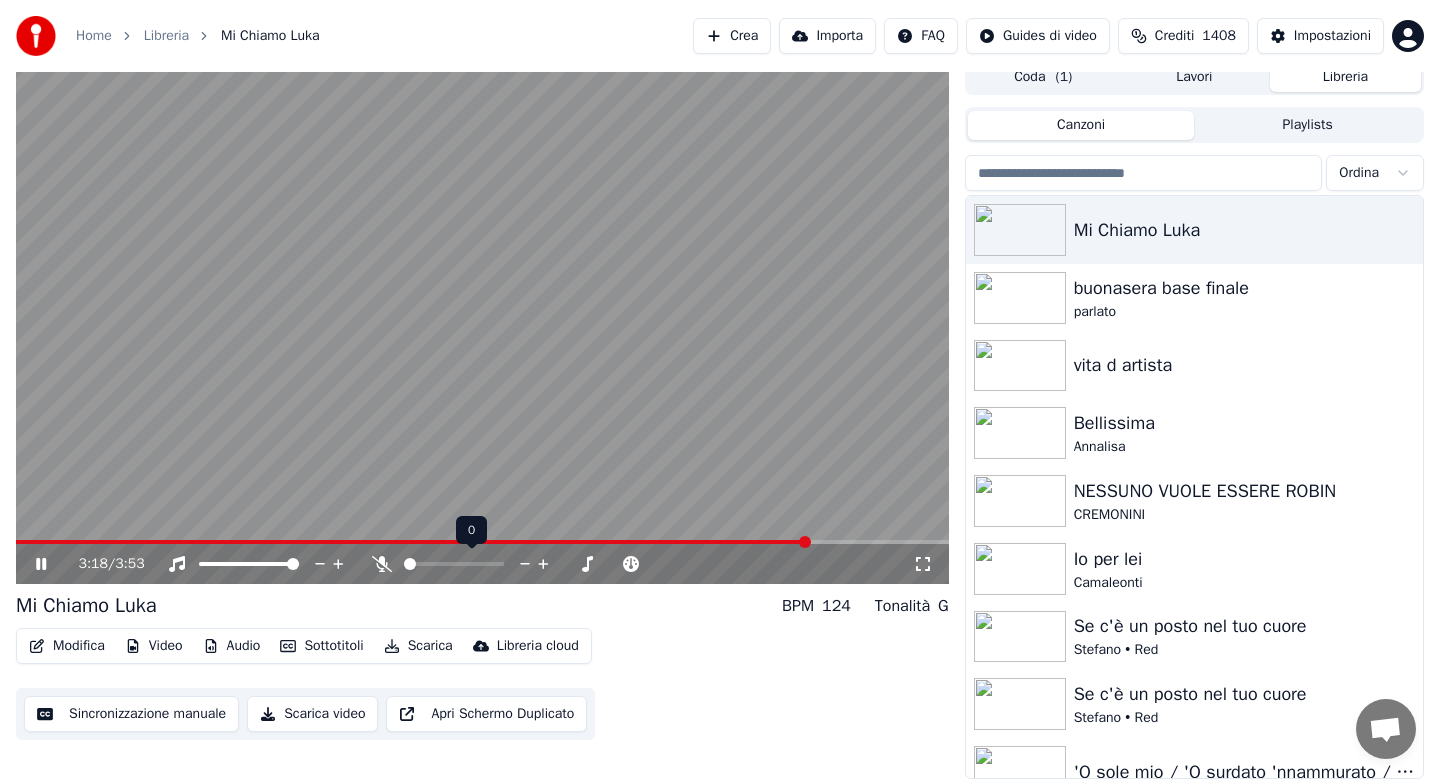 click 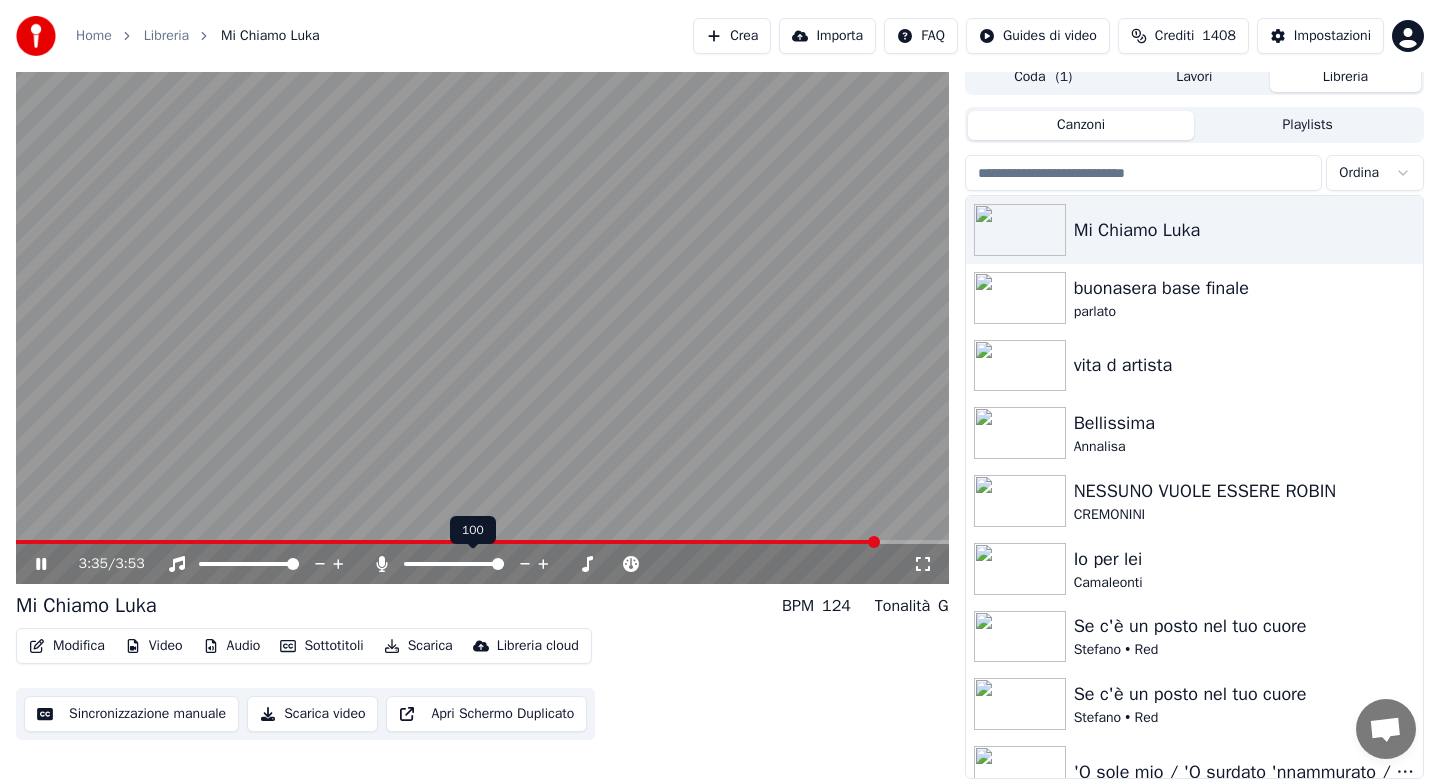 click 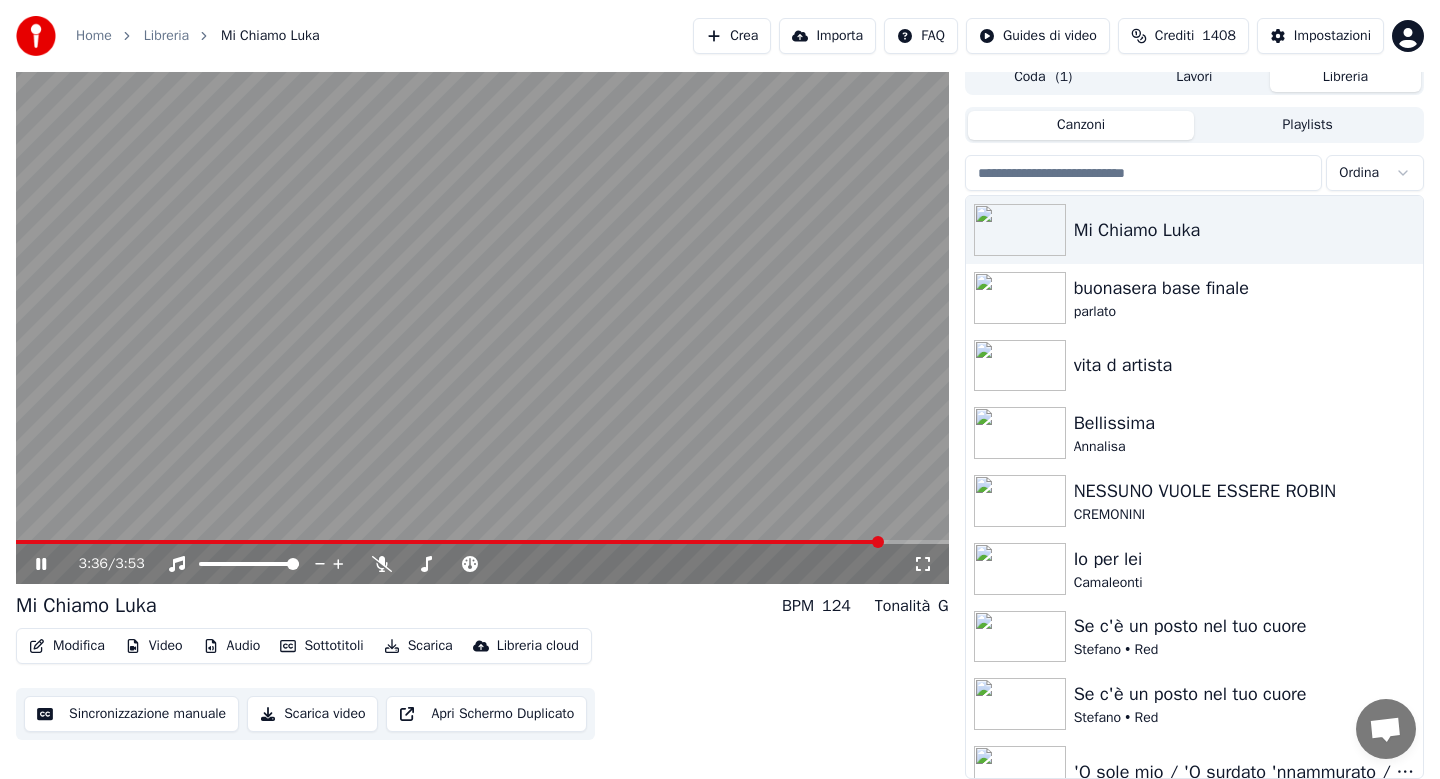 click on "Scarica" at bounding box center [418, 646] 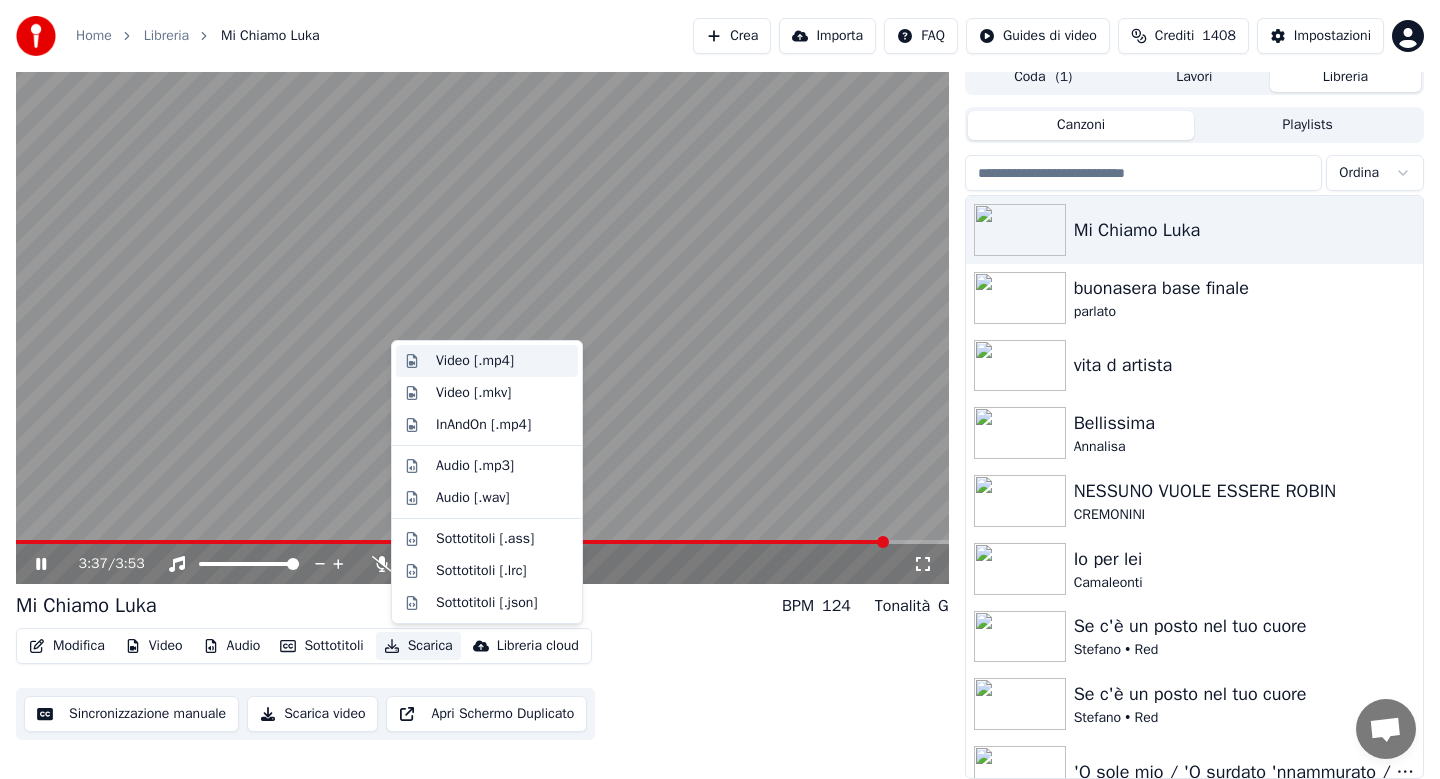 click on "Video [.mp4]" at bounding box center (475, 361) 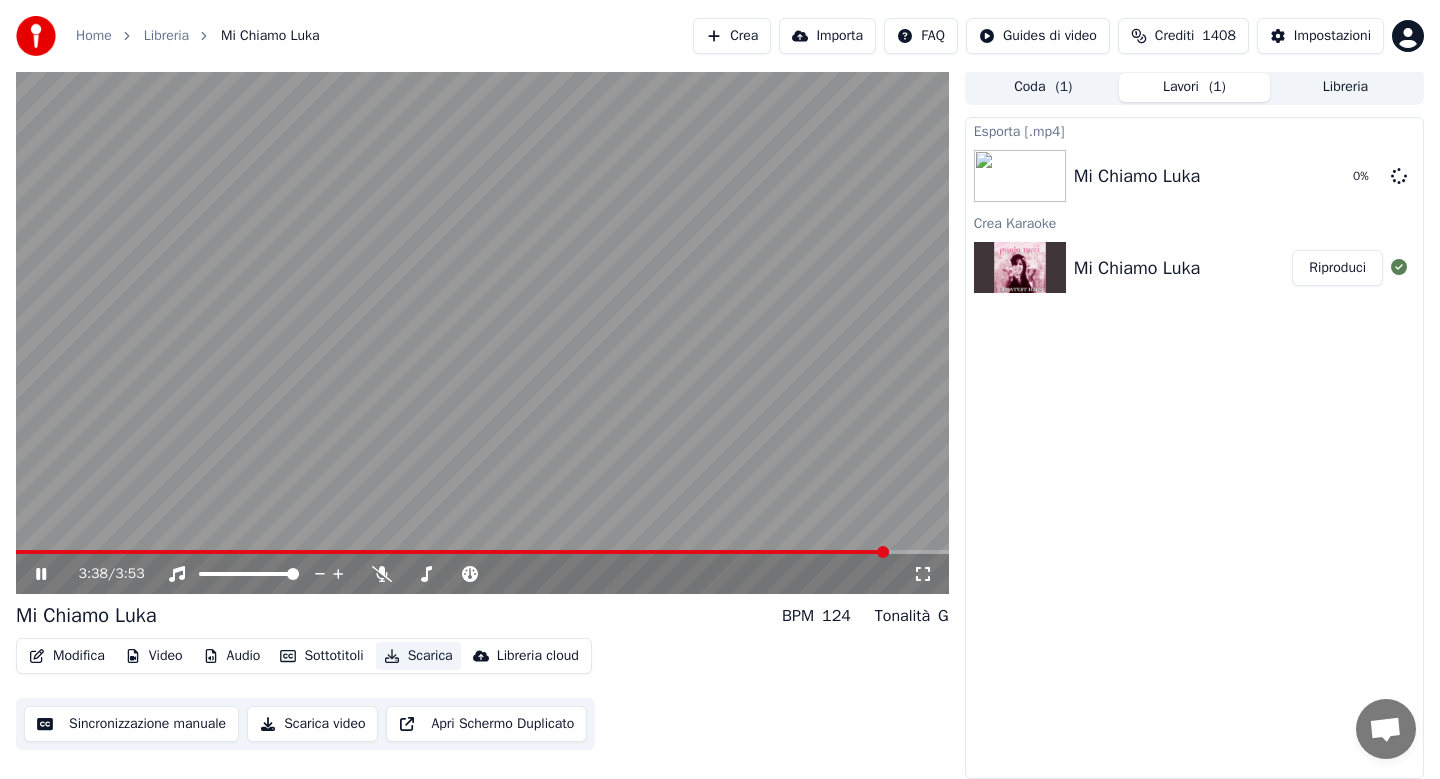 scroll, scrollTop: 3, scrollLeft: 0, axis: vertical 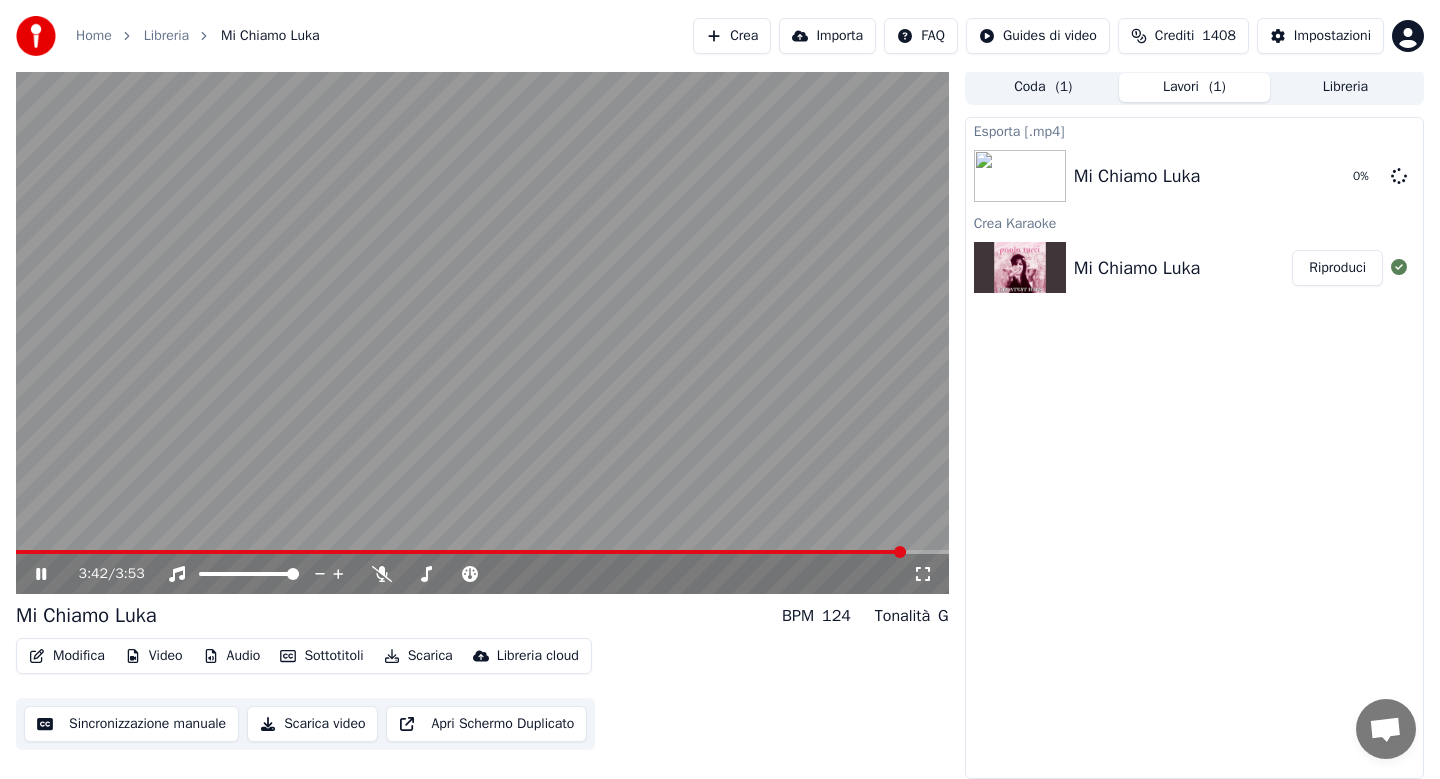 click 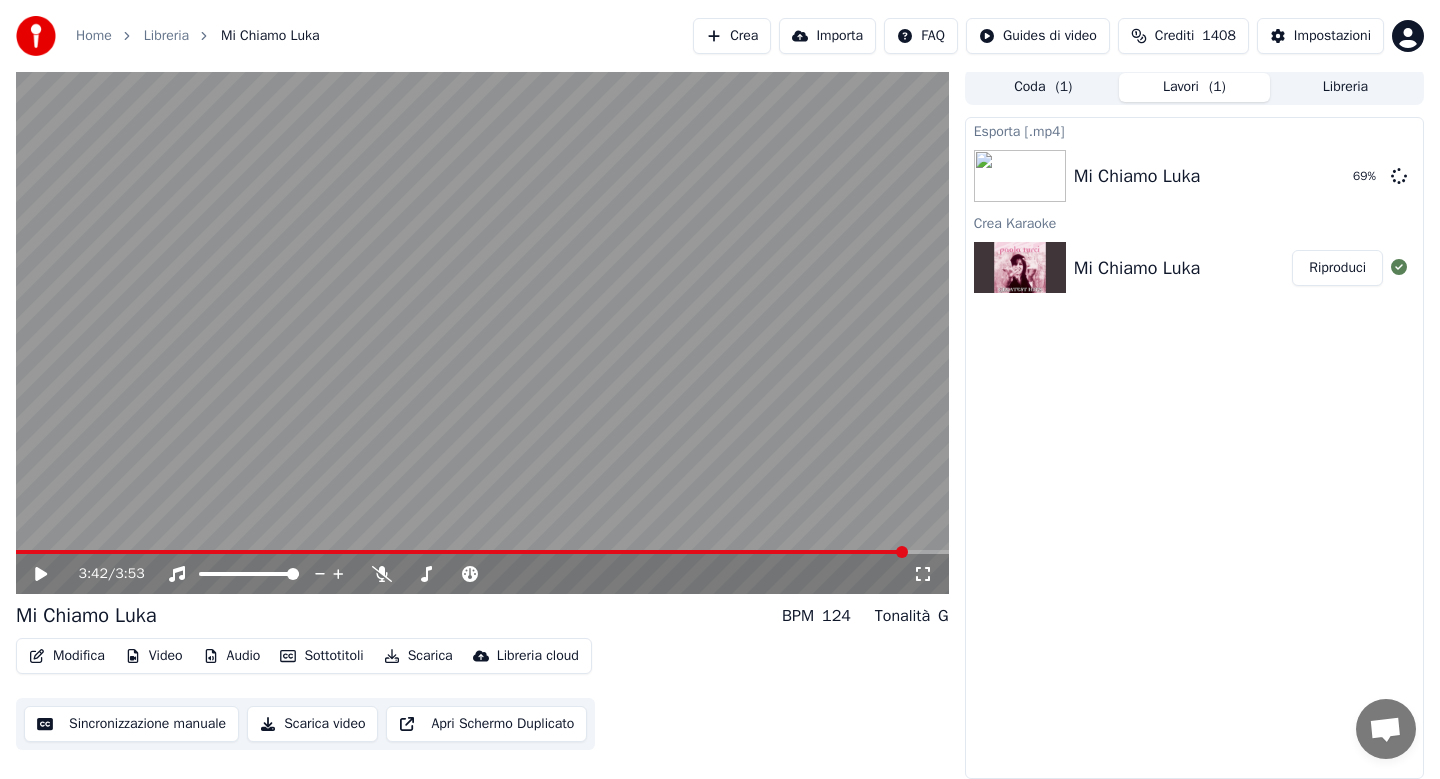 click on "Libreria" at bounding box center (1345, 87) 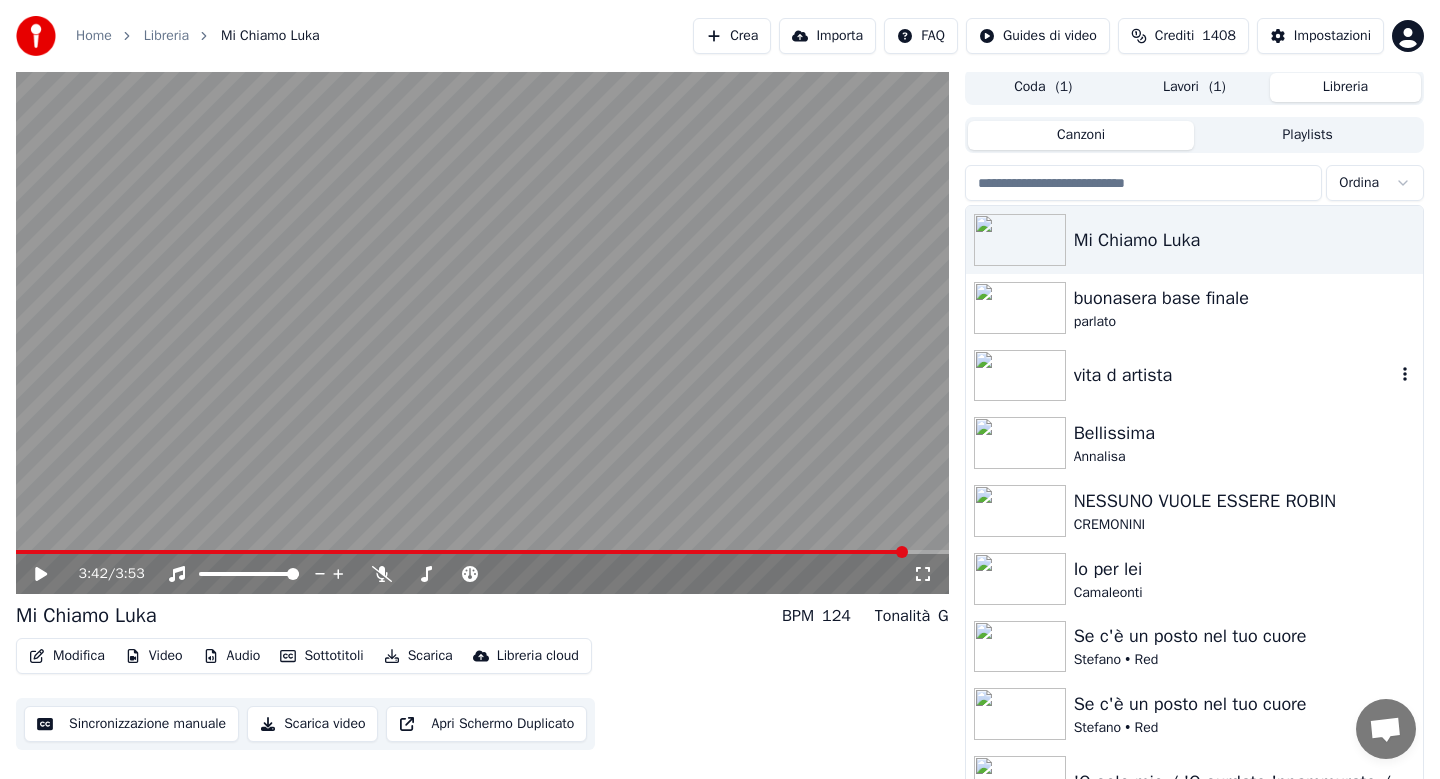 click on "vita d artista" at bounding box center [1234, 375] 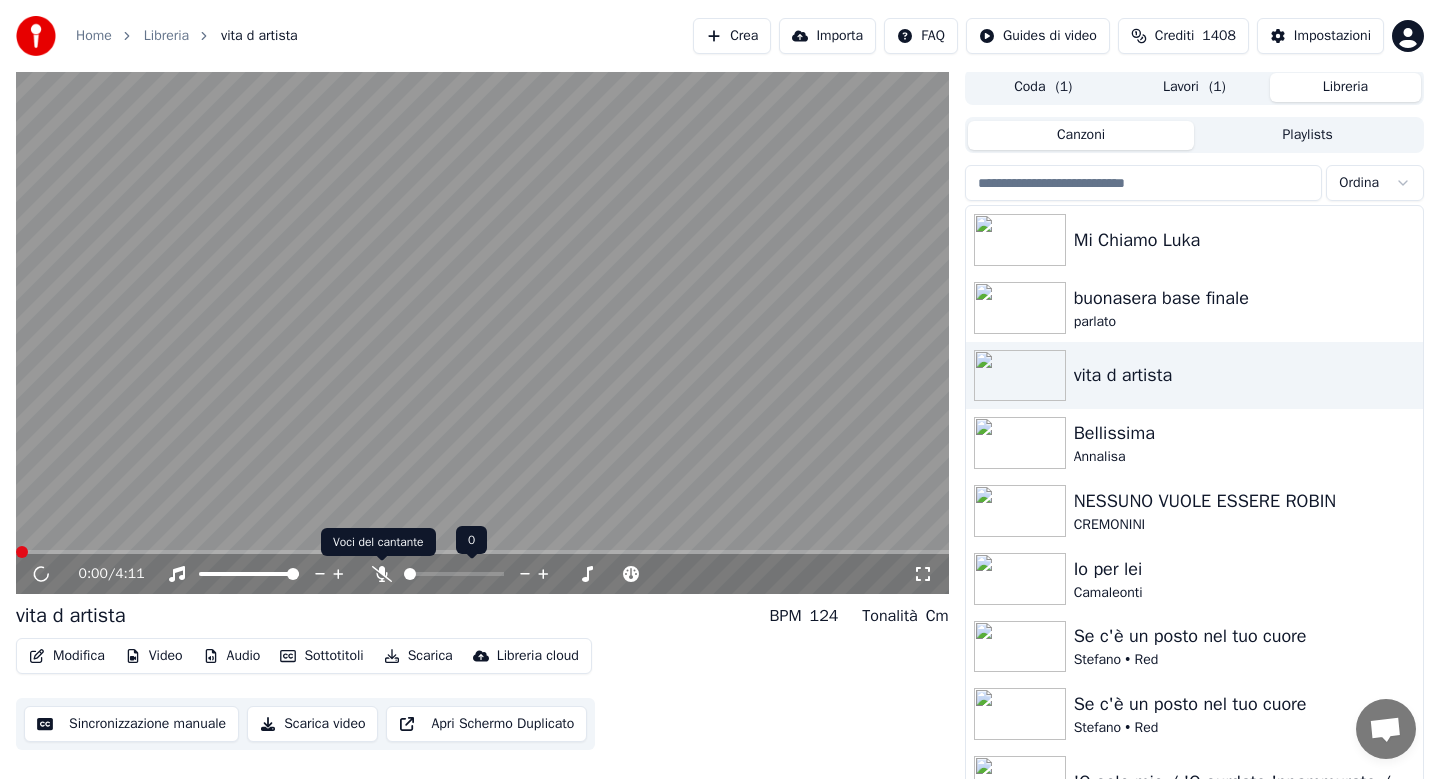 click 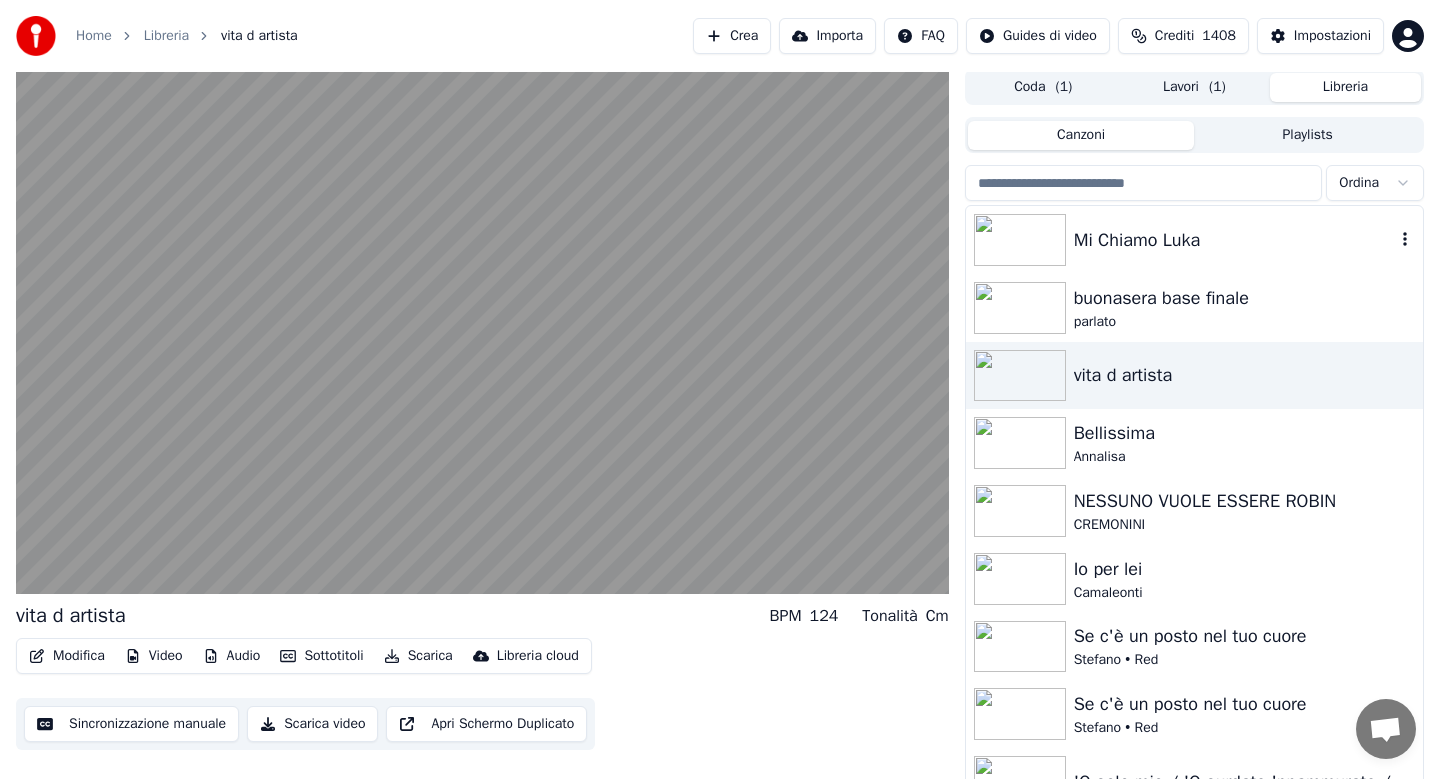 click on "Mi Chiamo Luka" at bounding box center [1234, 240] 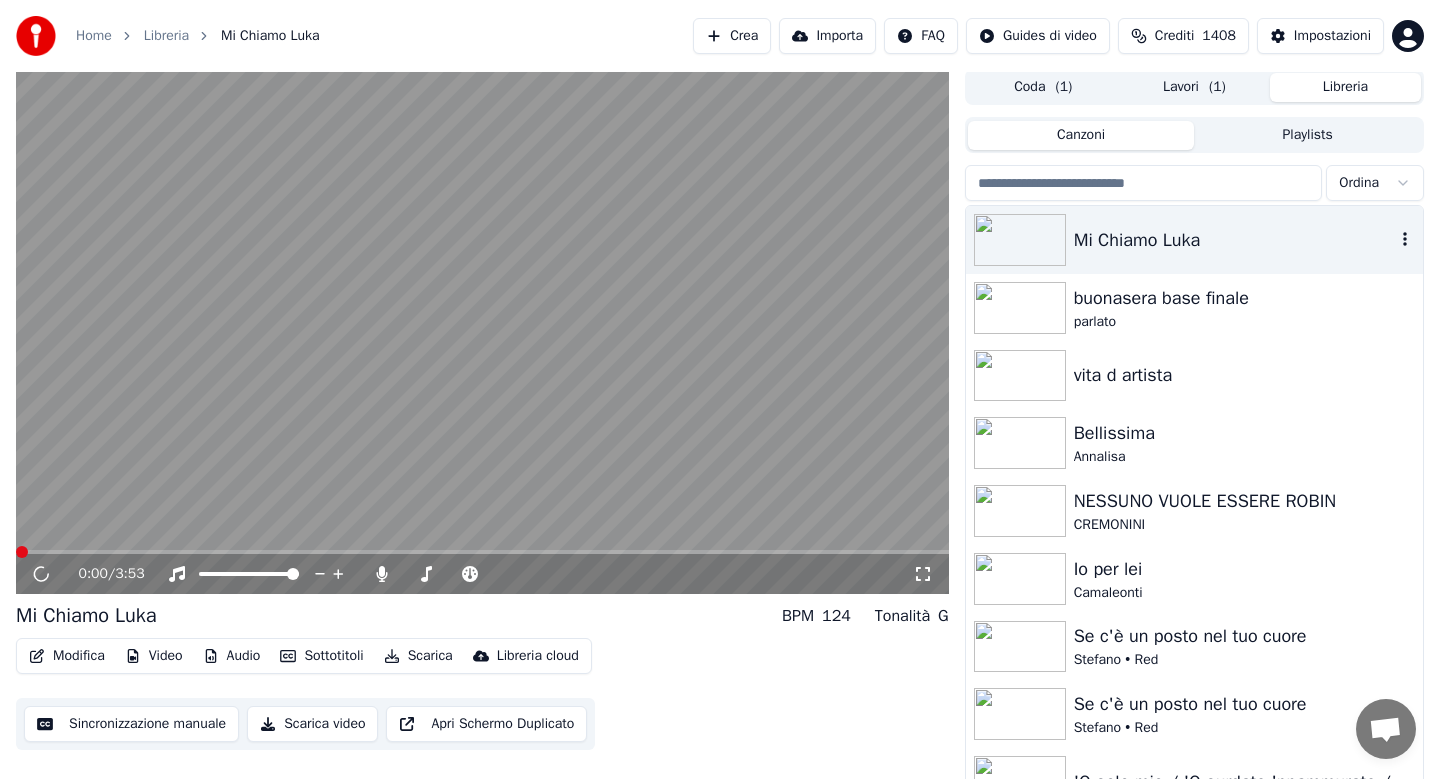 click 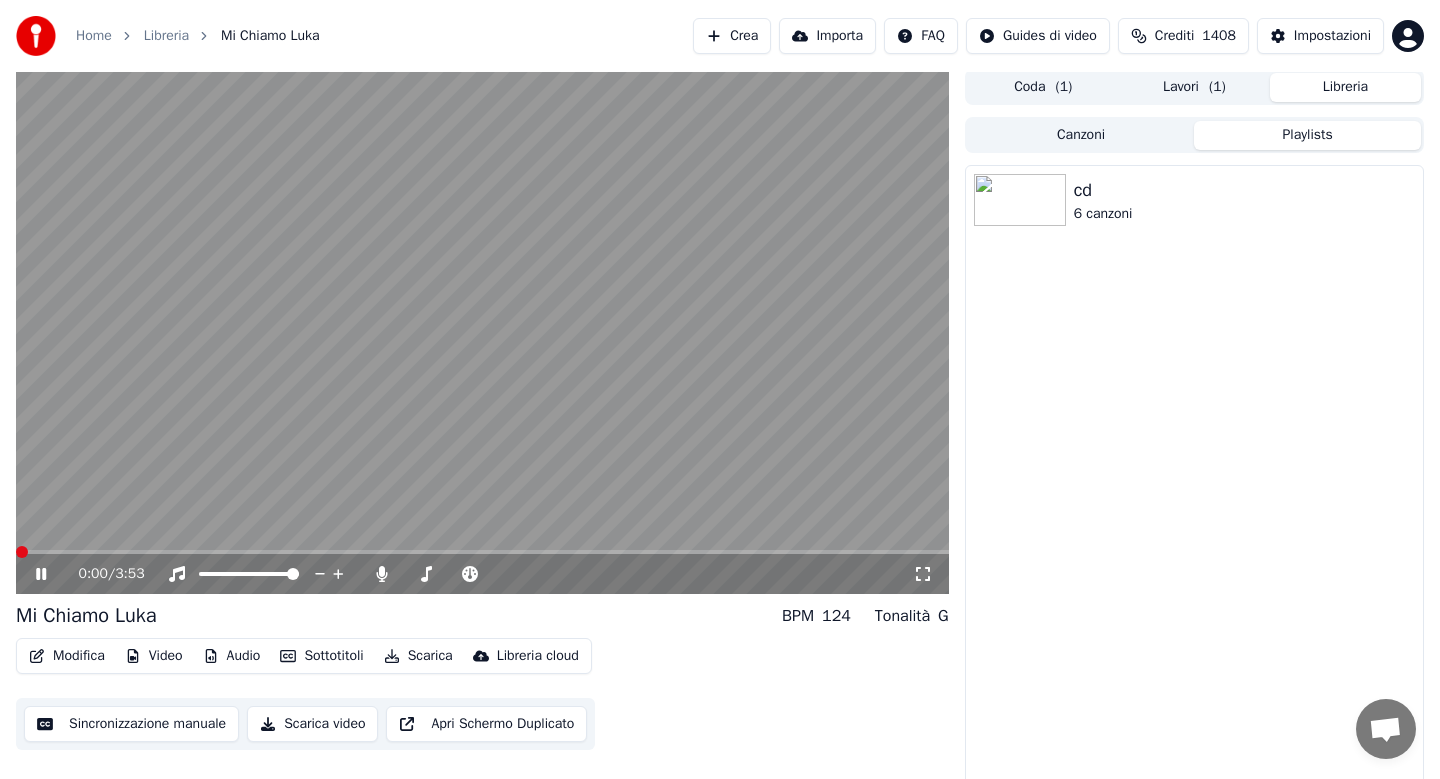 click on "Playlists" at bounding box center [1307, 135] 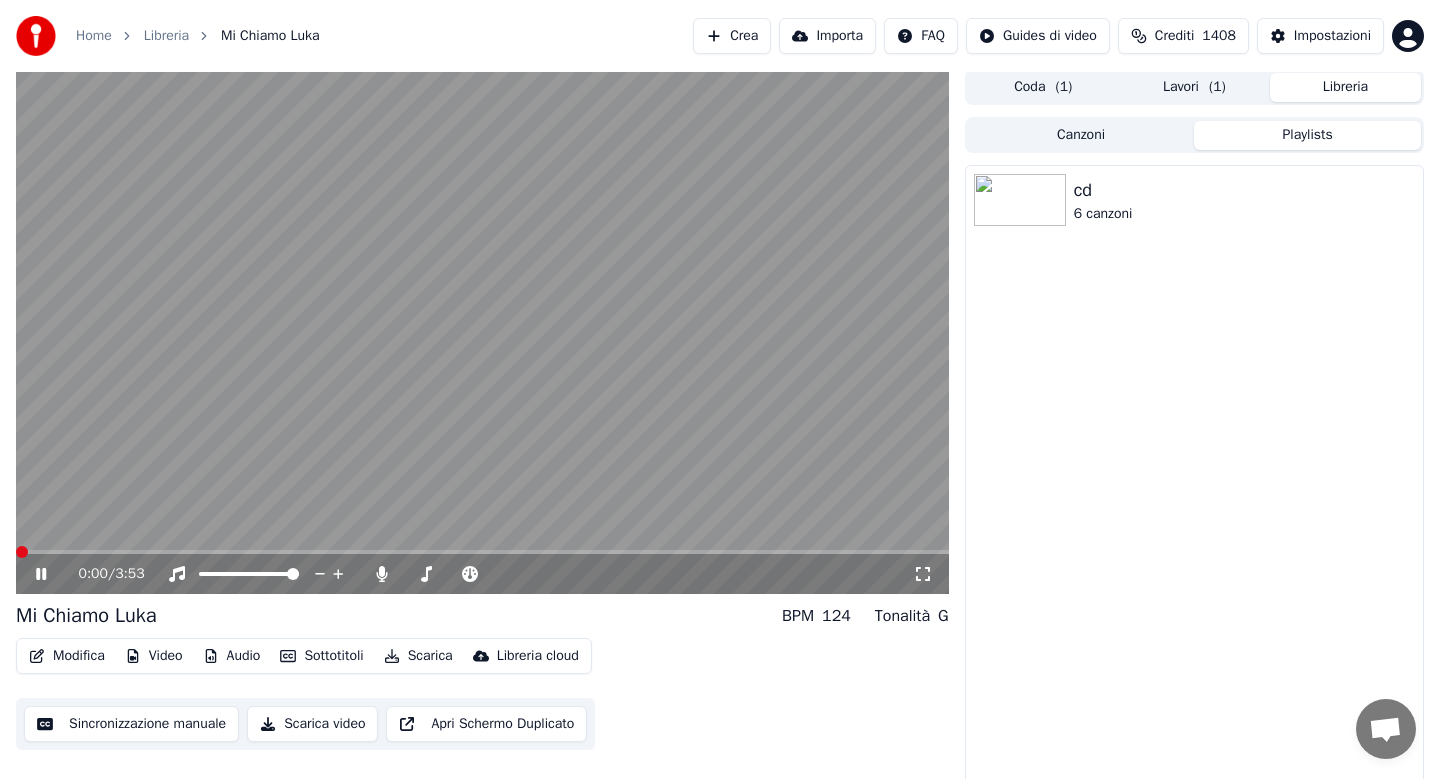 click on "Canzoni" at bounding box center (1081, 135) 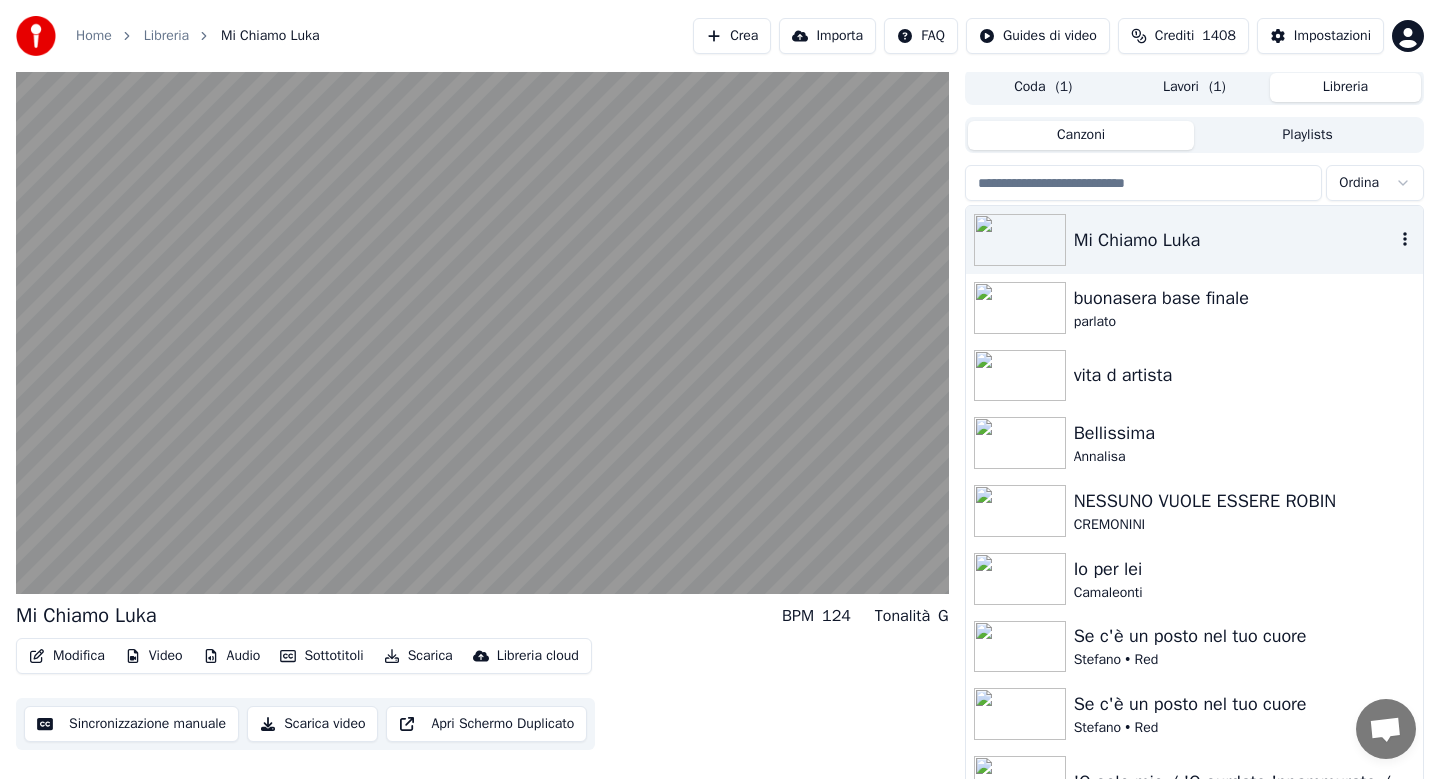 click on "Mi Chiamo Luka" at bounding box center [1234, 240] 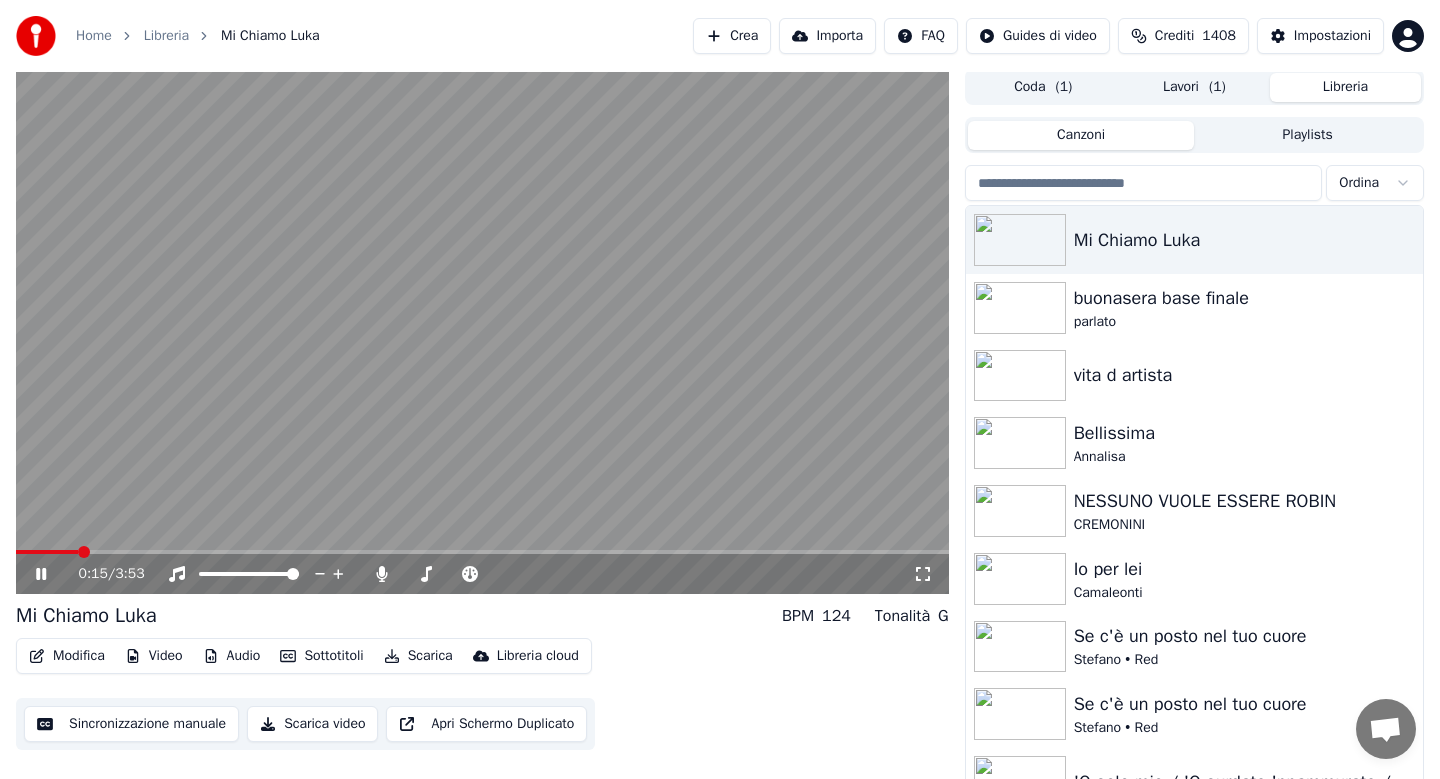 click on "( 1 )" at bounding box center (1063, 87) 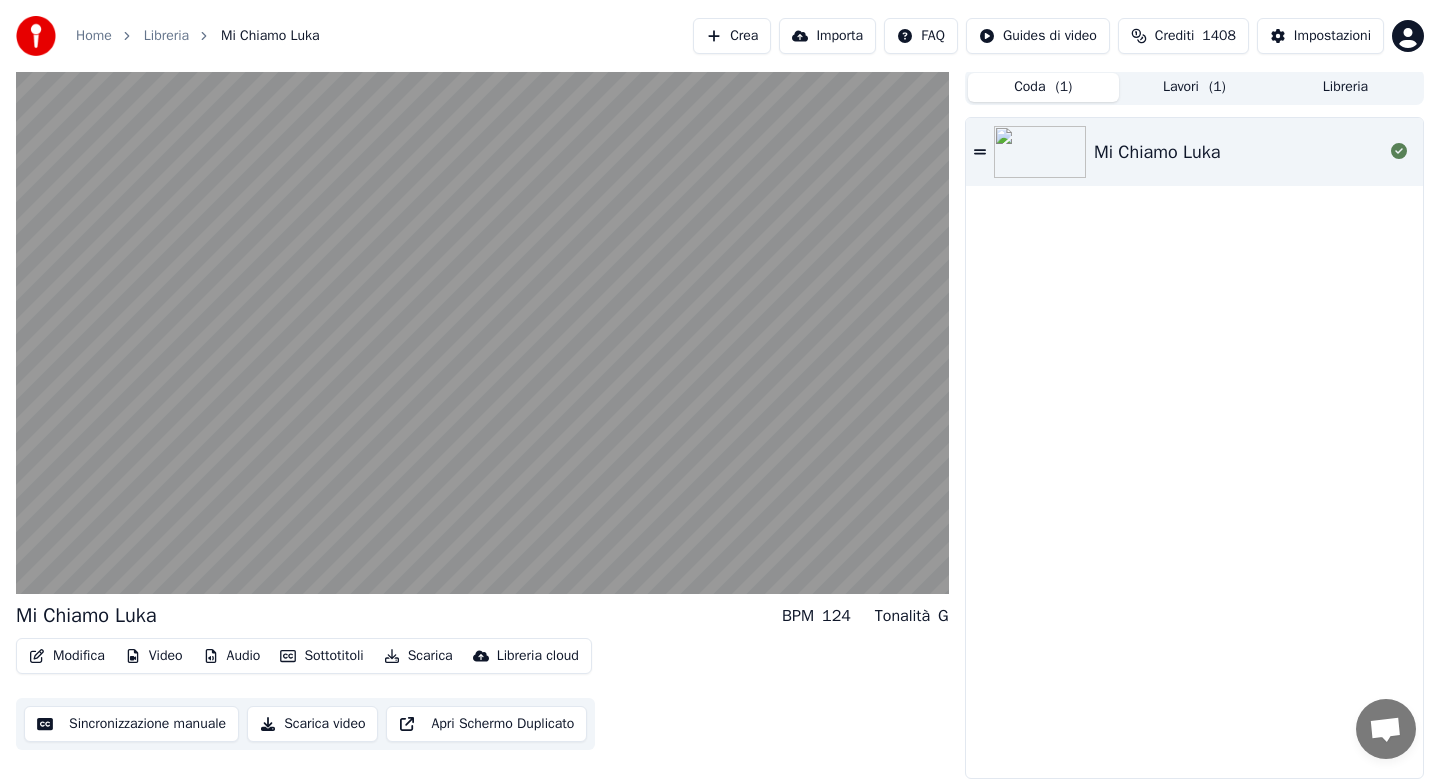click 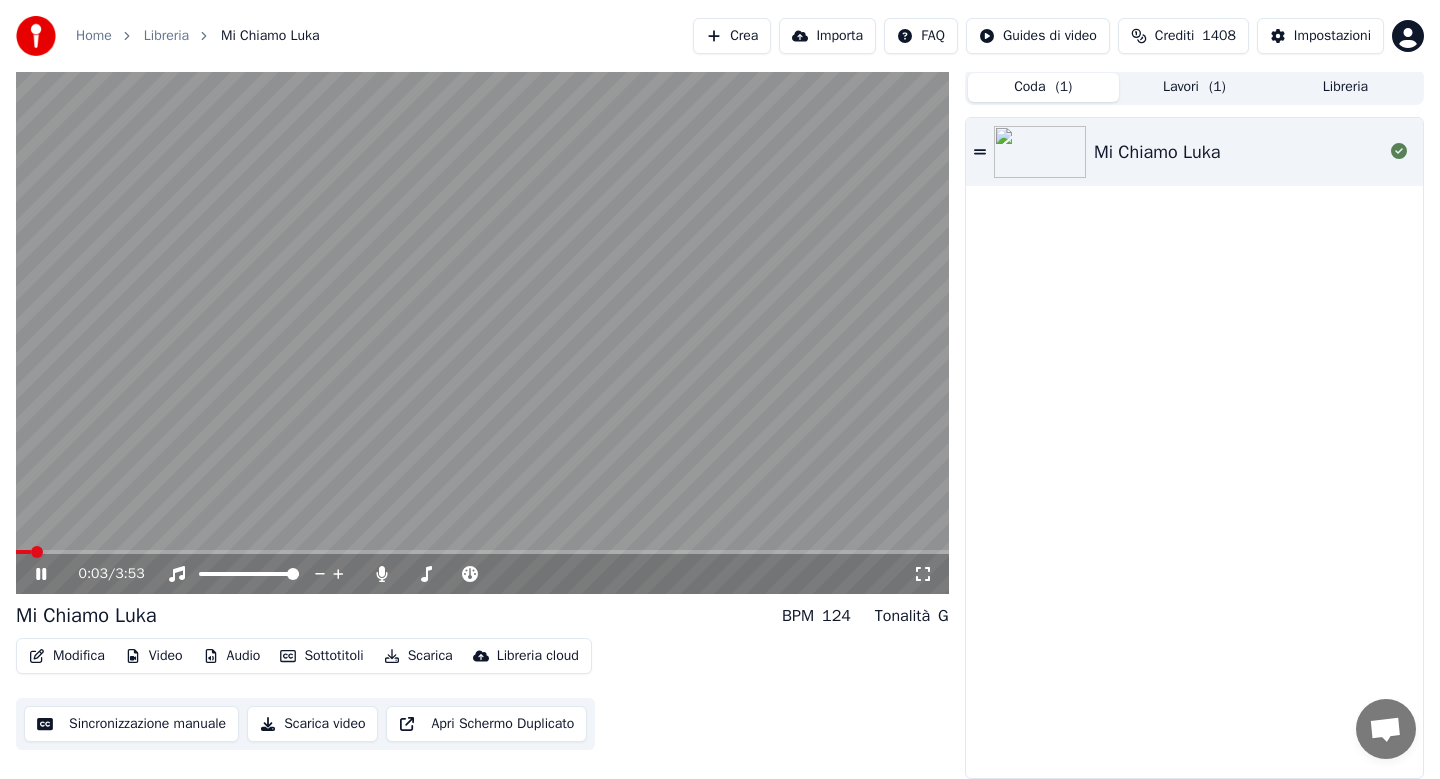 click 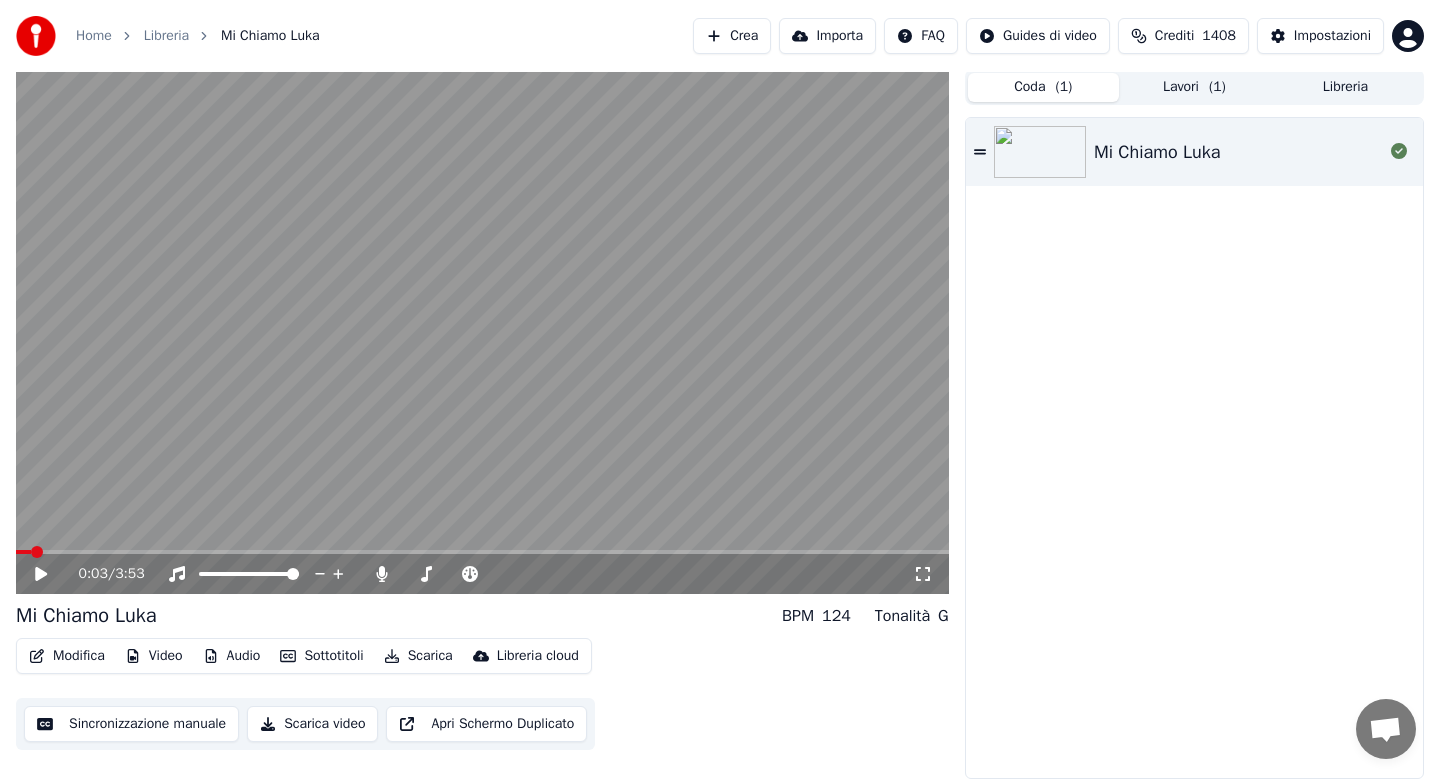 click on "Mi Chiamo Luka" at bounding box center (1238, 152) 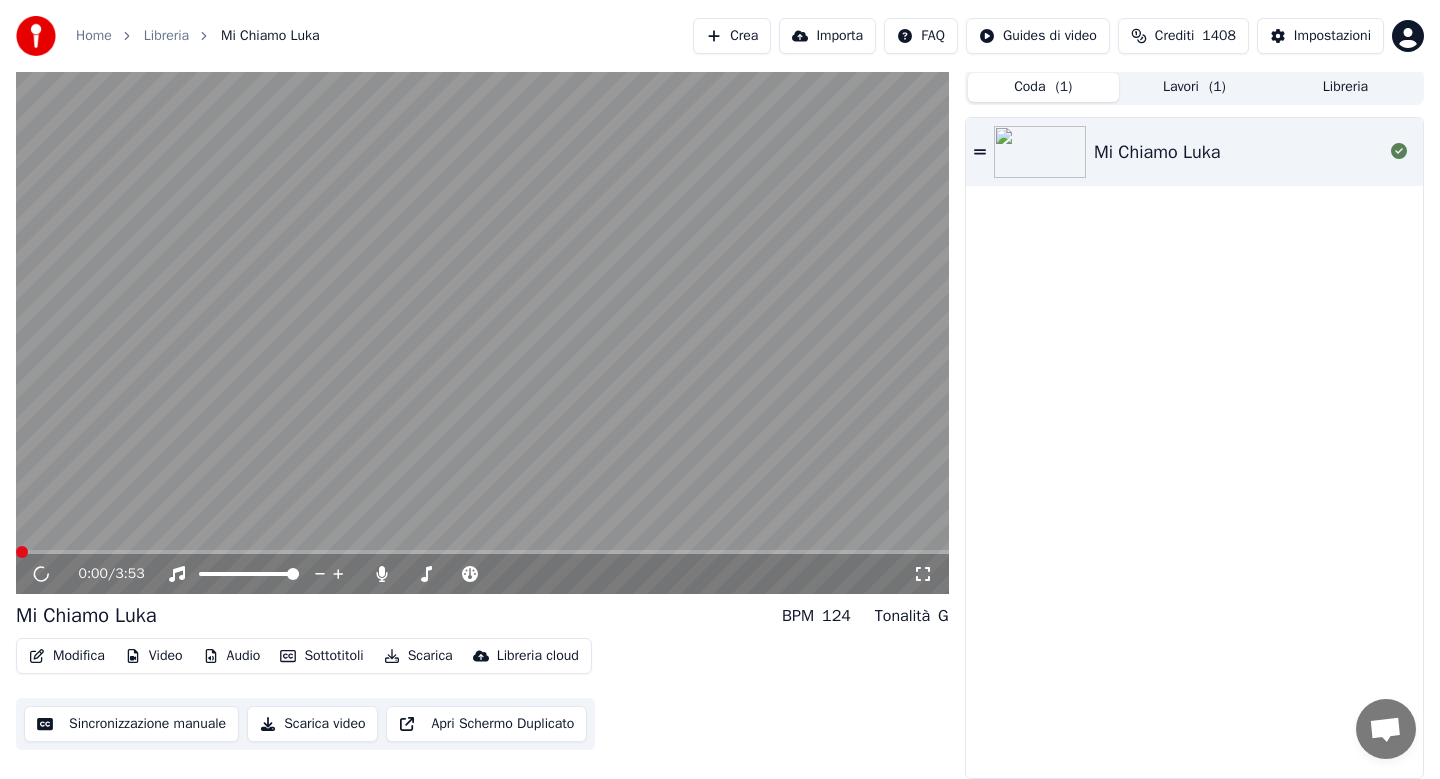 click 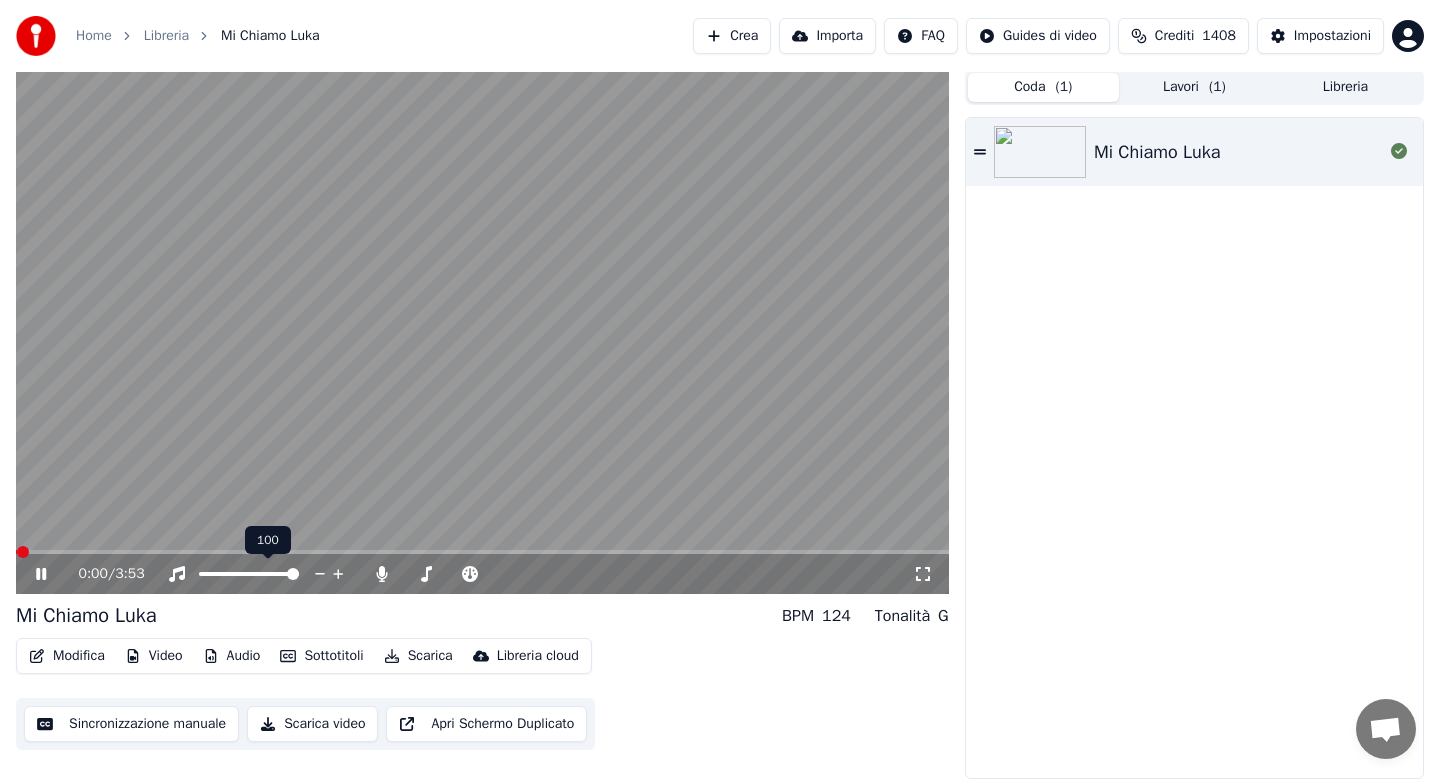 click at bounding box center (482, 552) 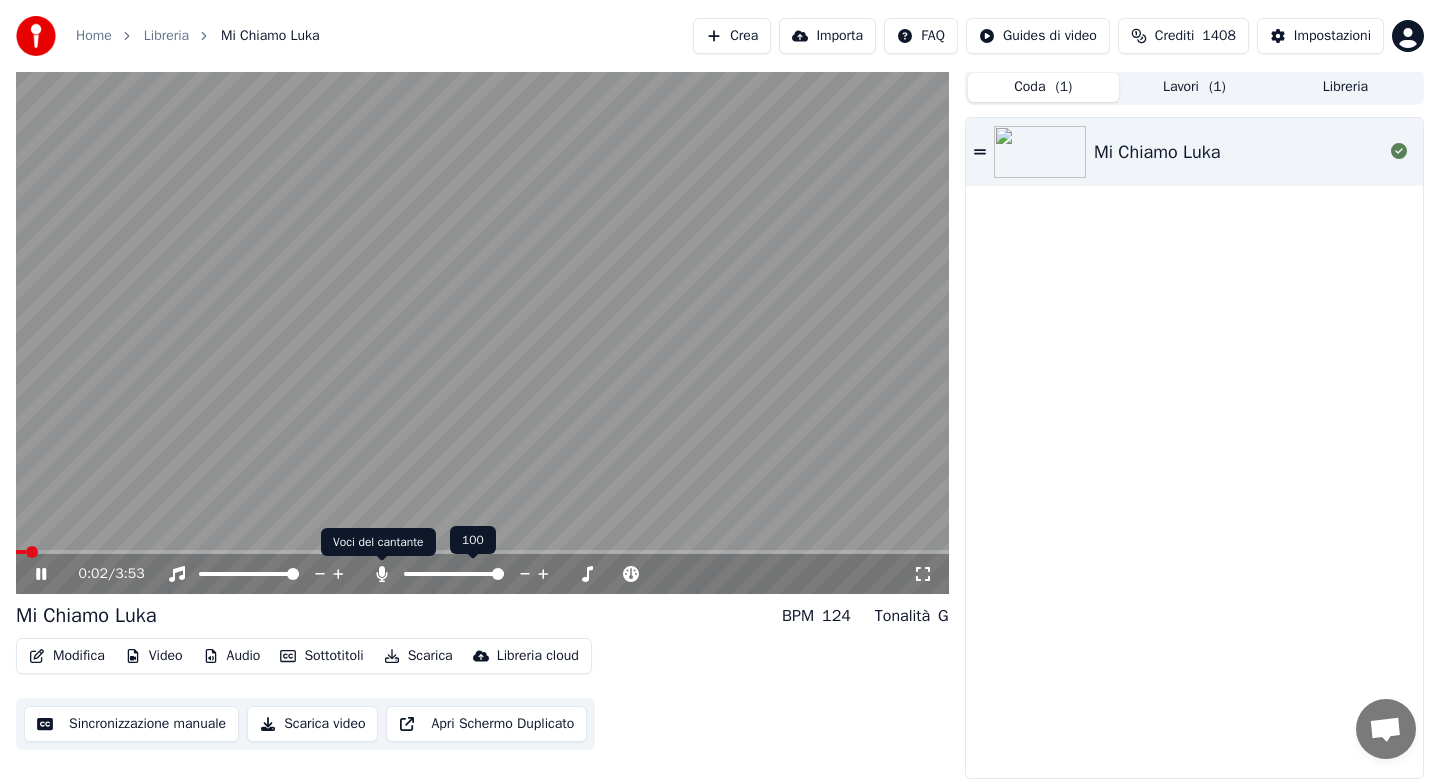 click 